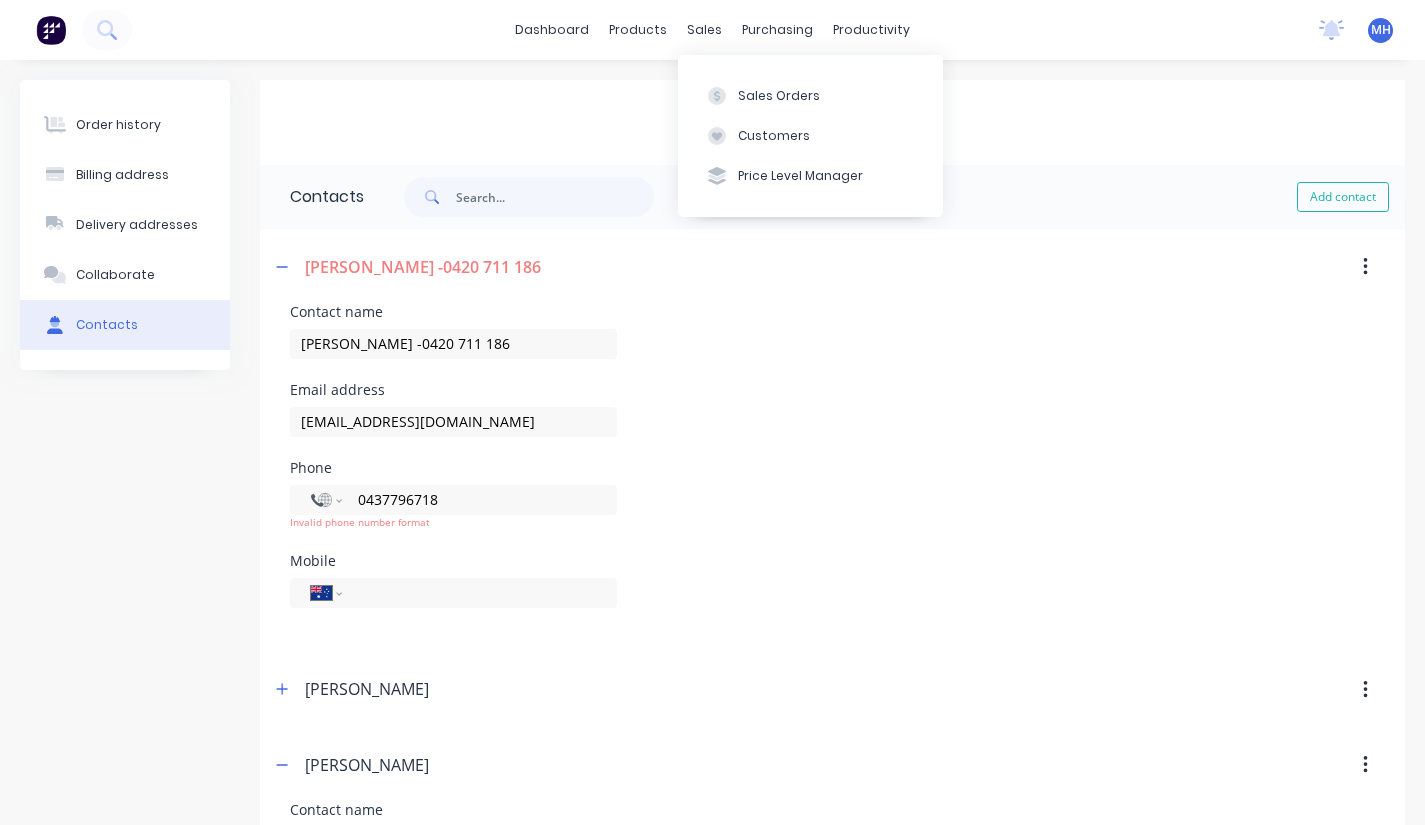 select on "AU" 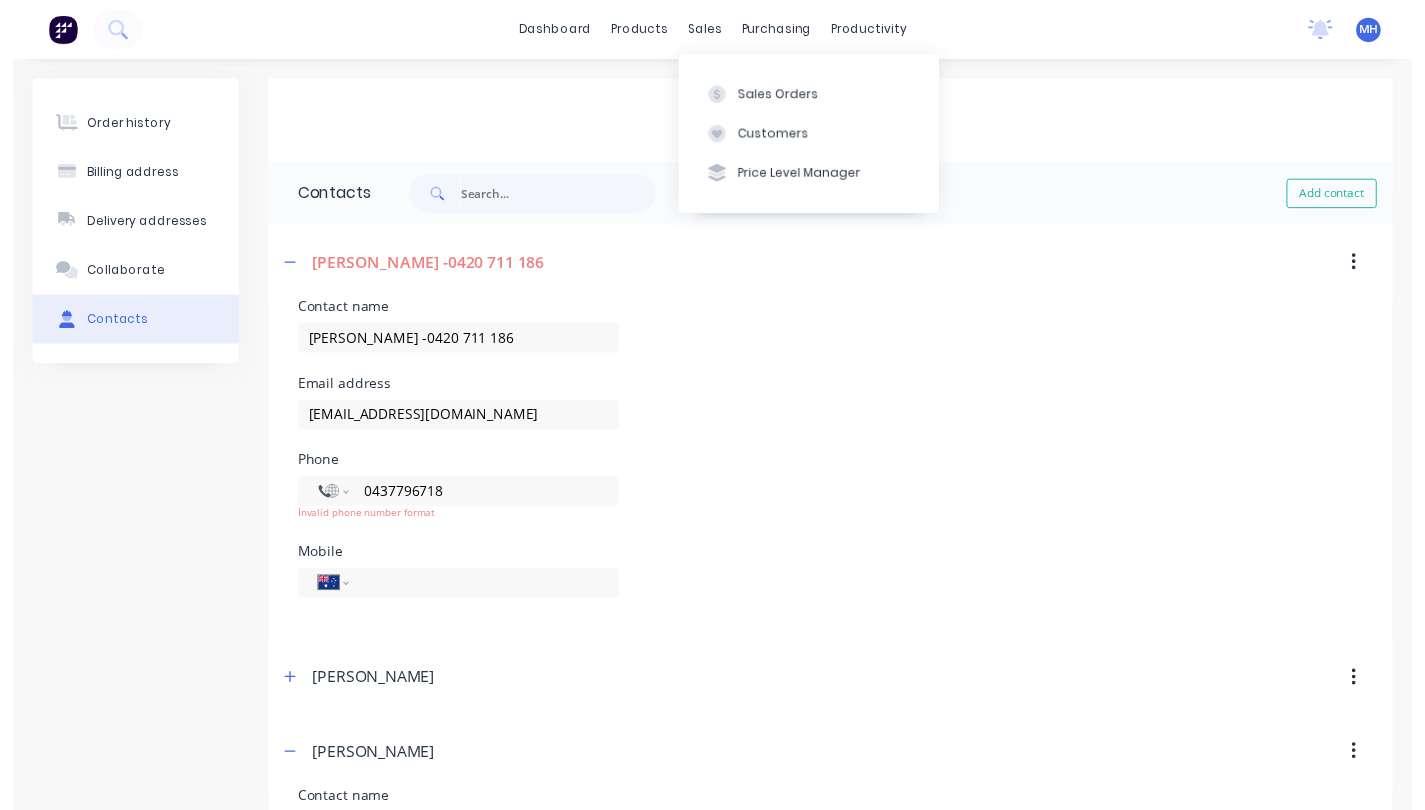 scroll, scrollTop: 0, scrollLeft: 0, axis: both 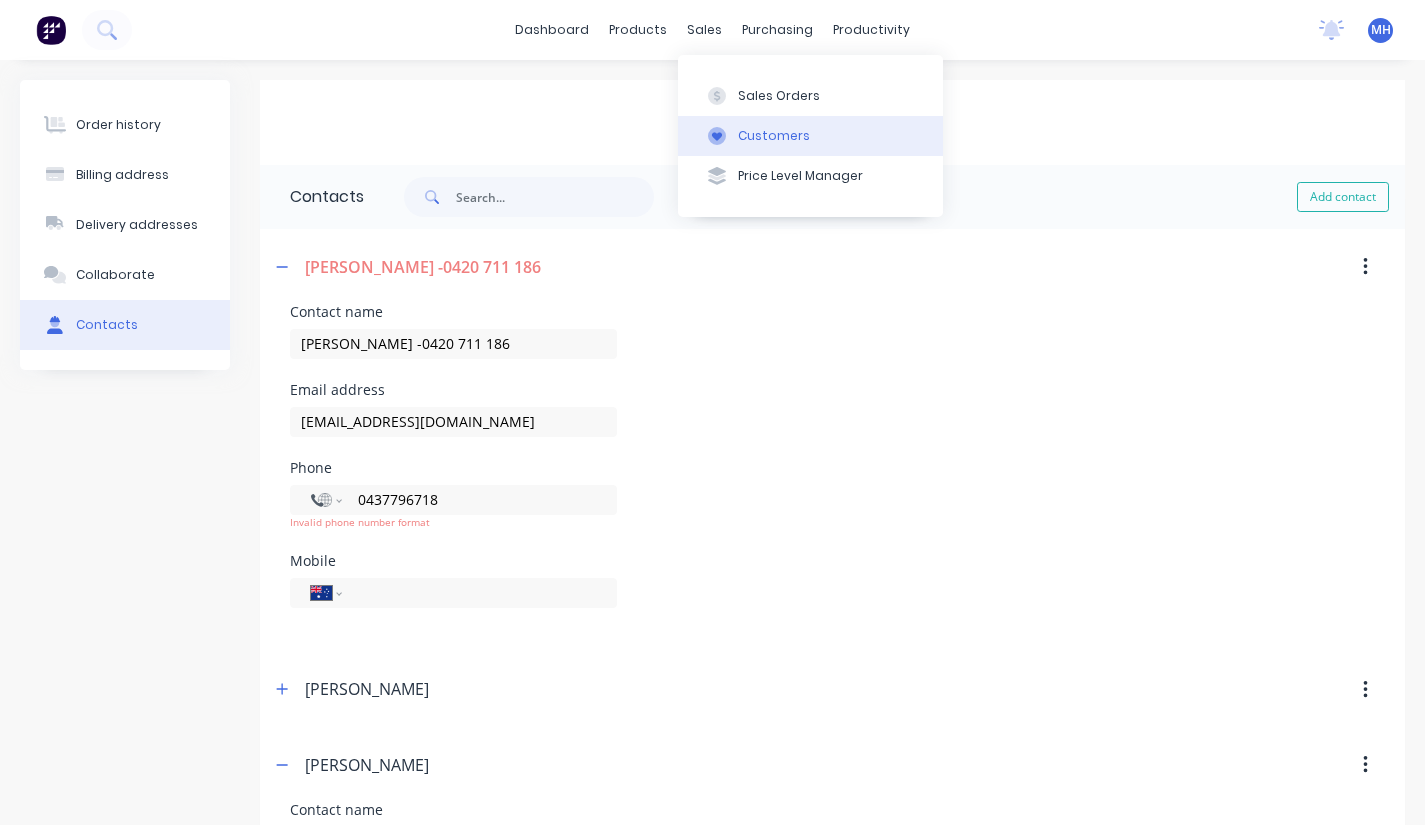 click on "Customers" at bounding box center [810, 136] 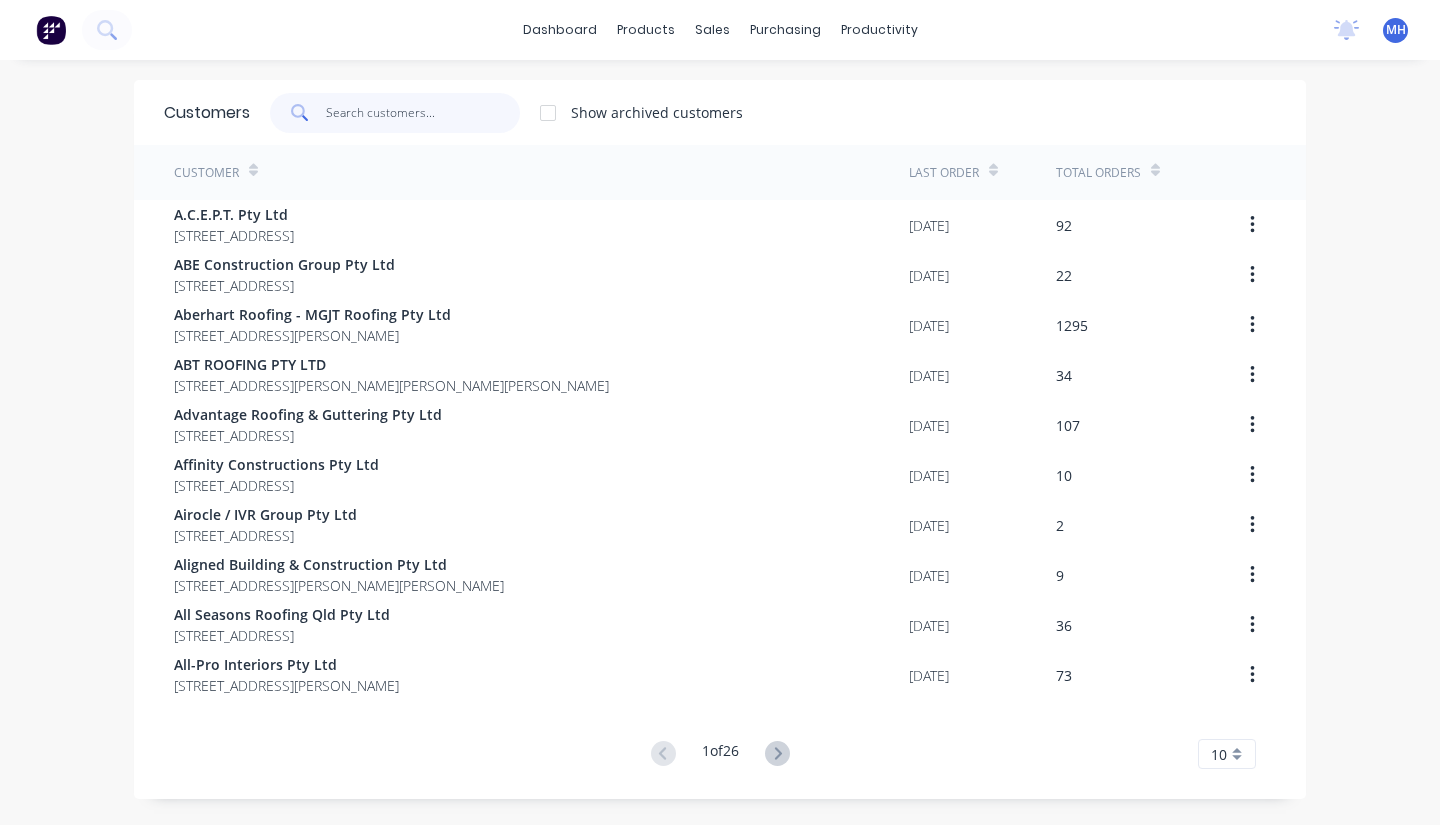 click at bounding box center (423, 113) 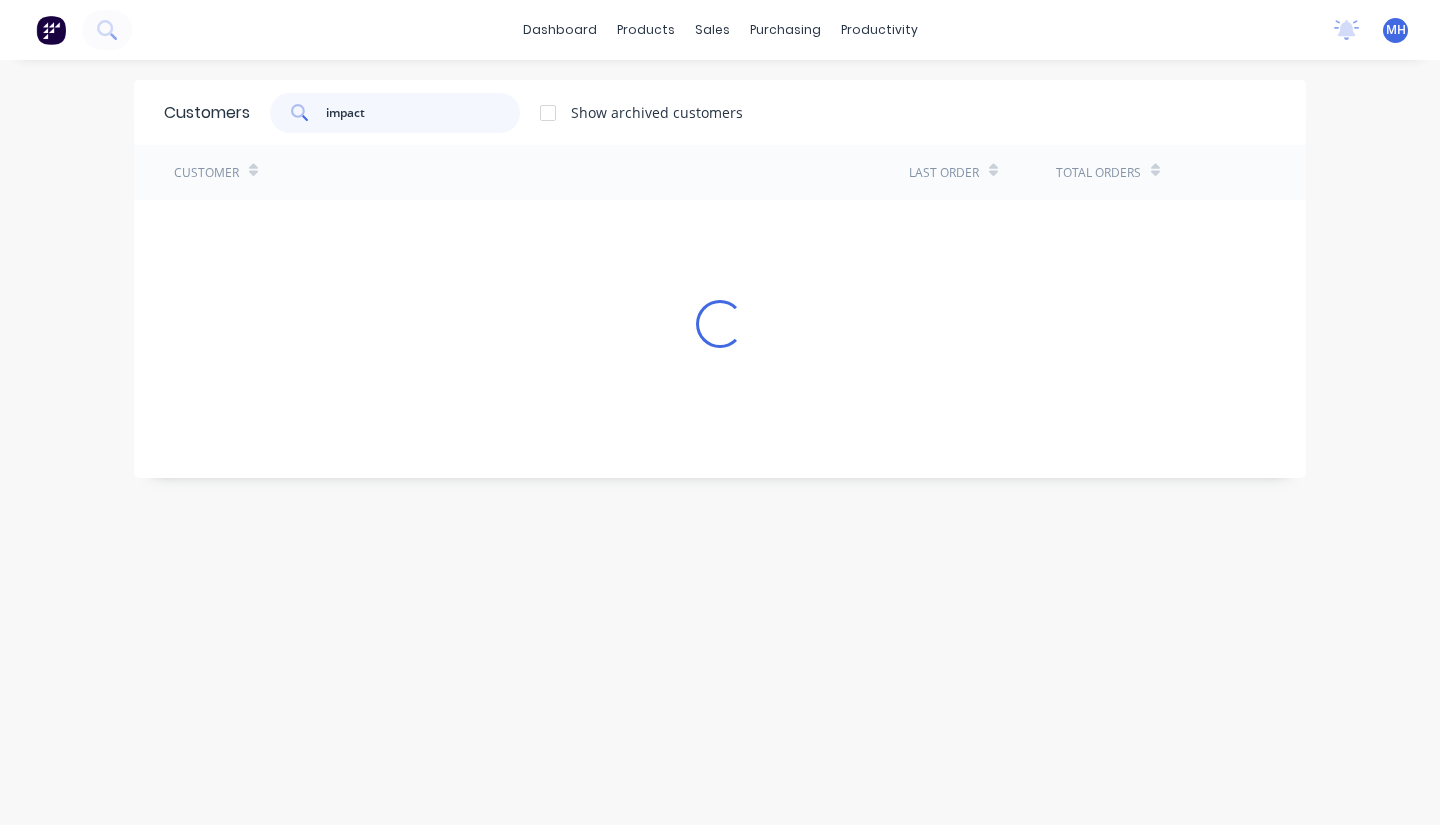 type on "impact" 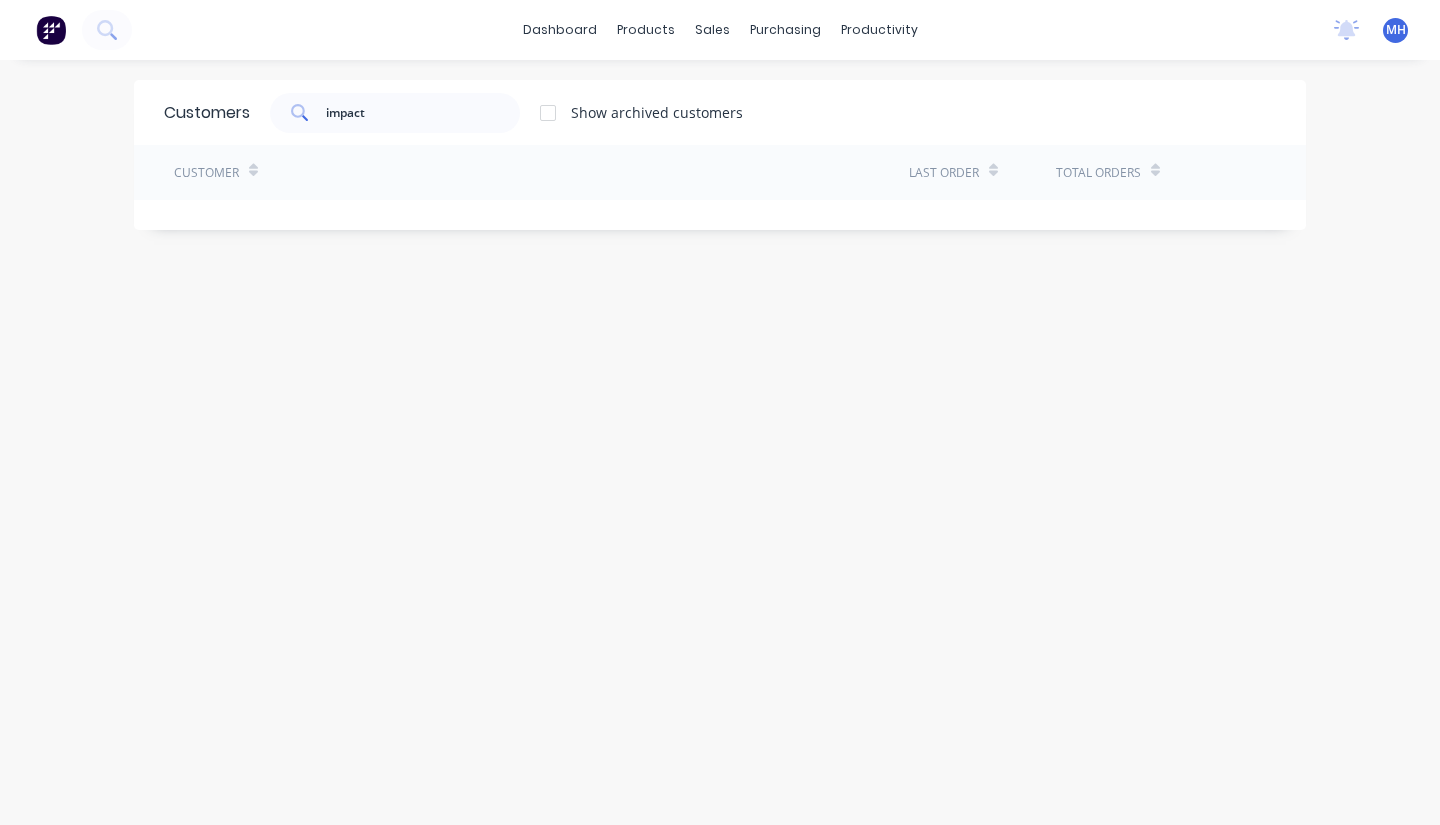 click at bounding box center (548, 113) 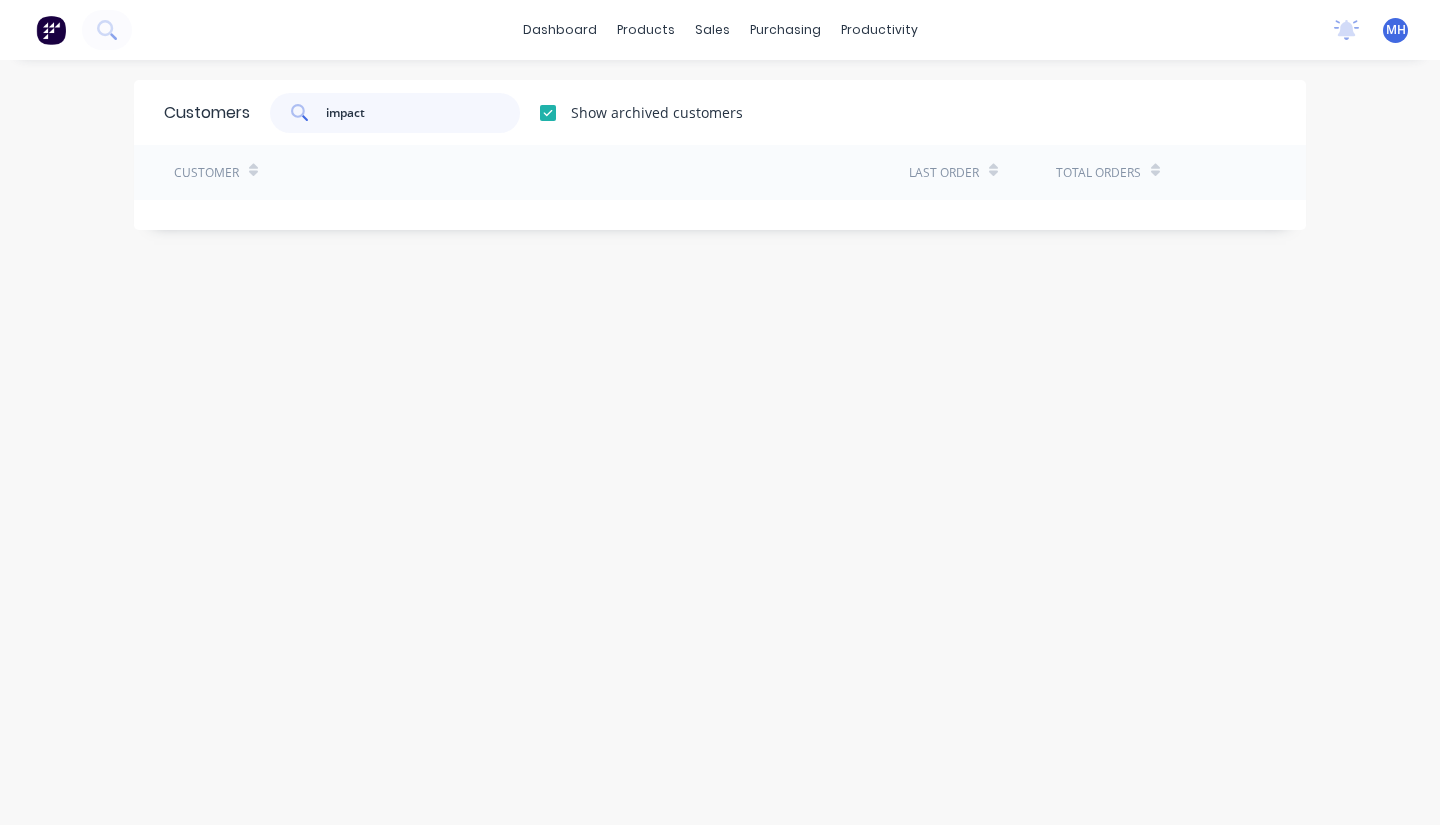 click on "impact" at bounding box center [423, 113] 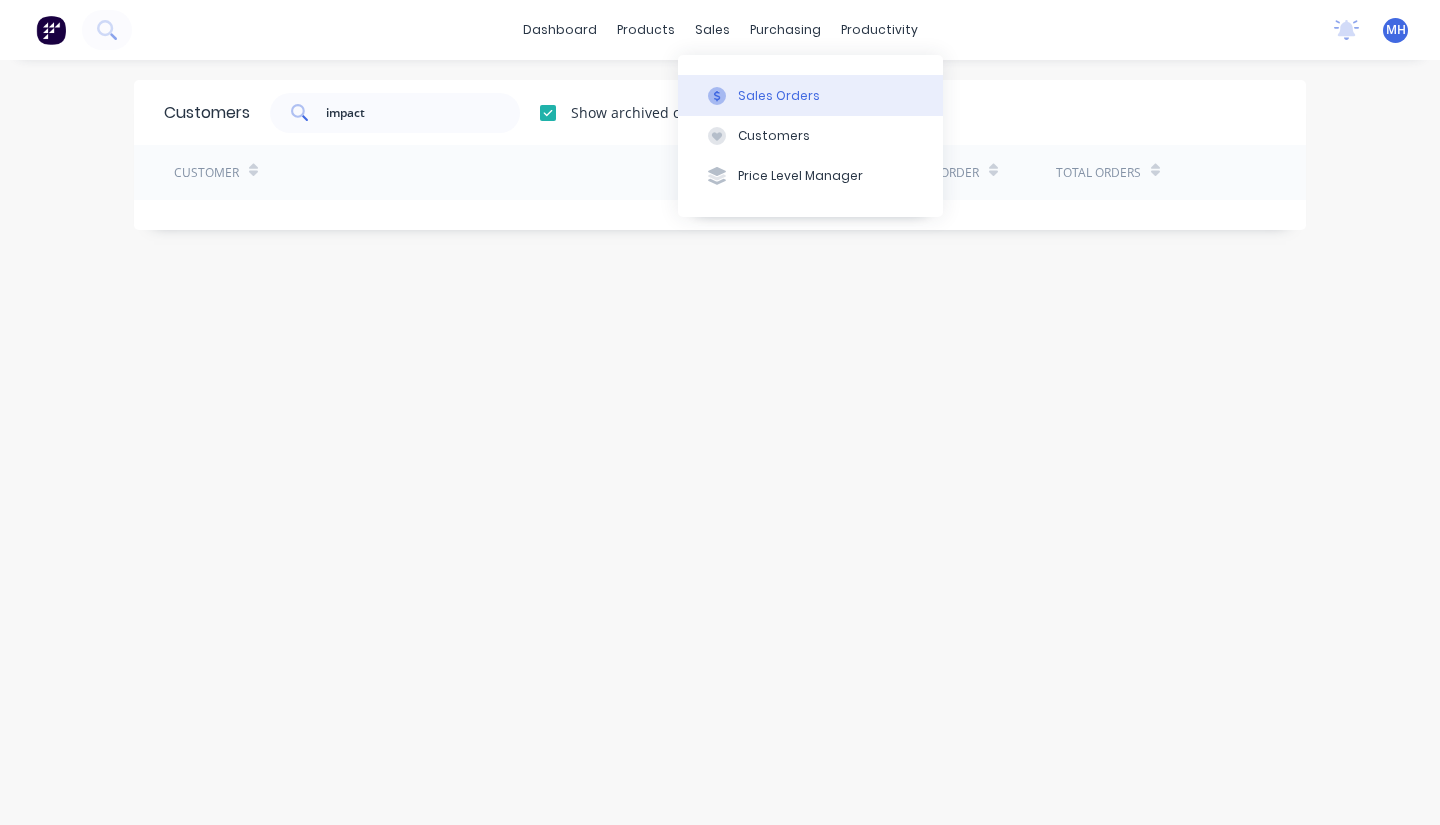 click 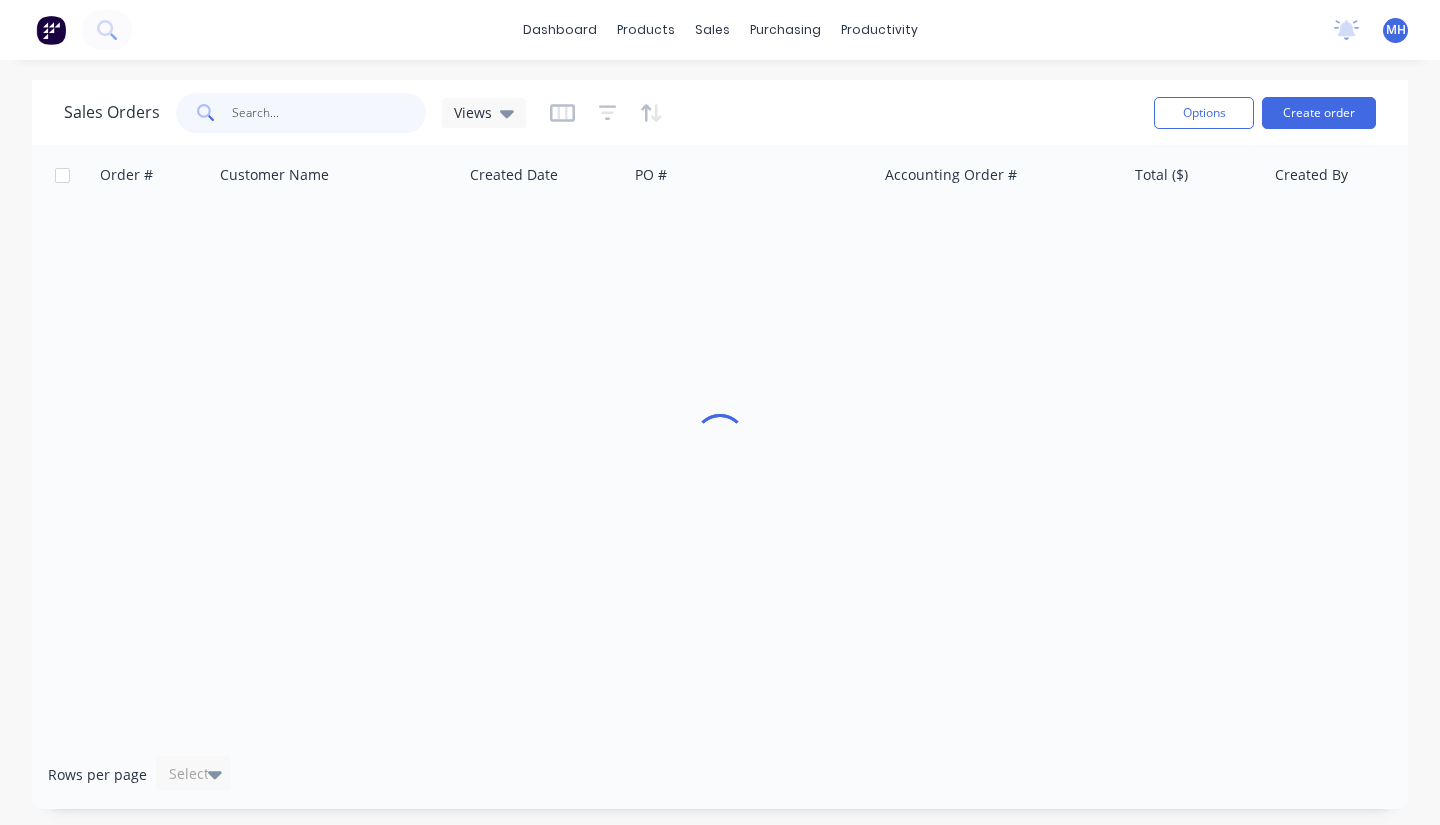 click at bounding box center [329, 113] 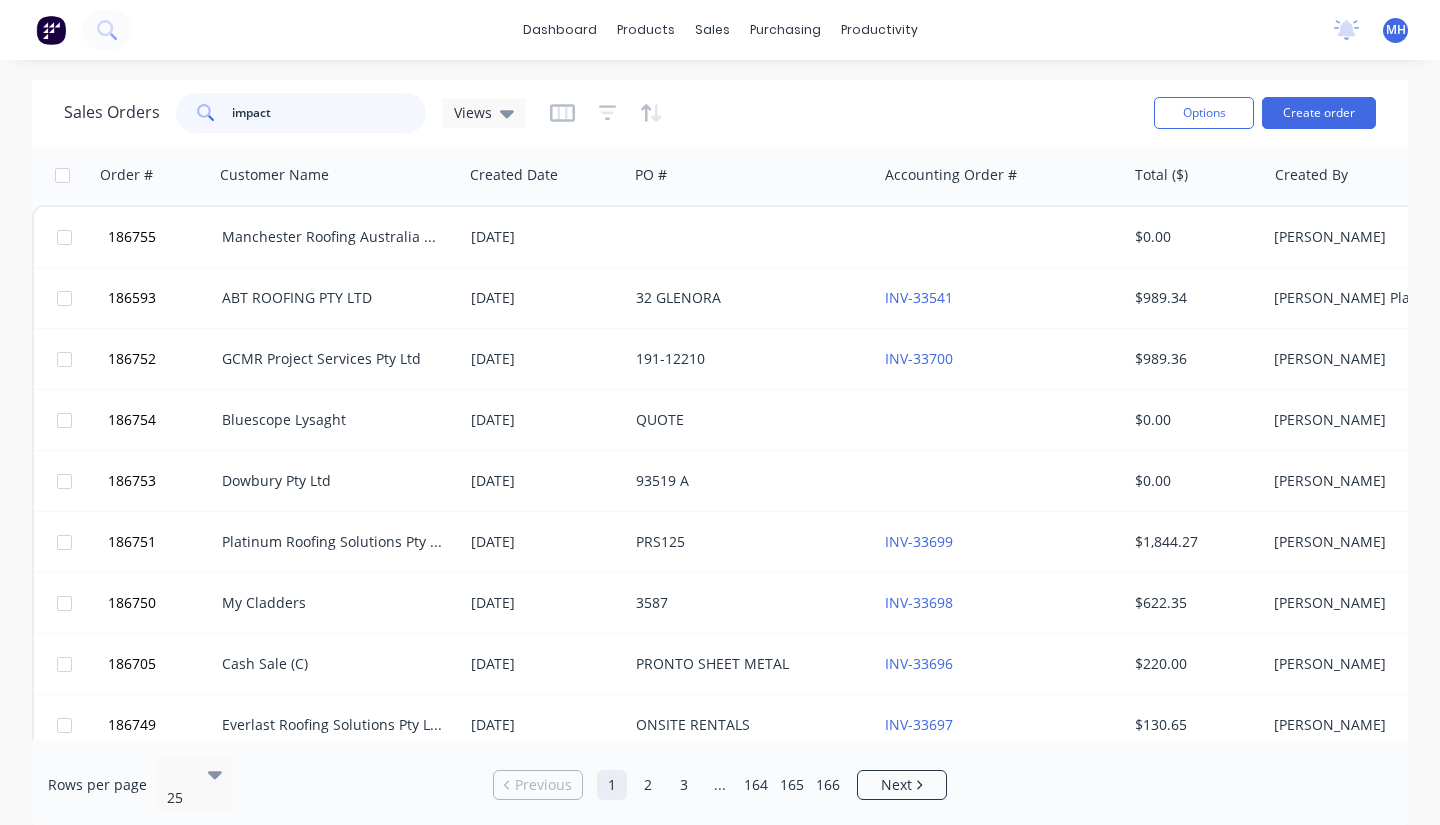 type on "impact" 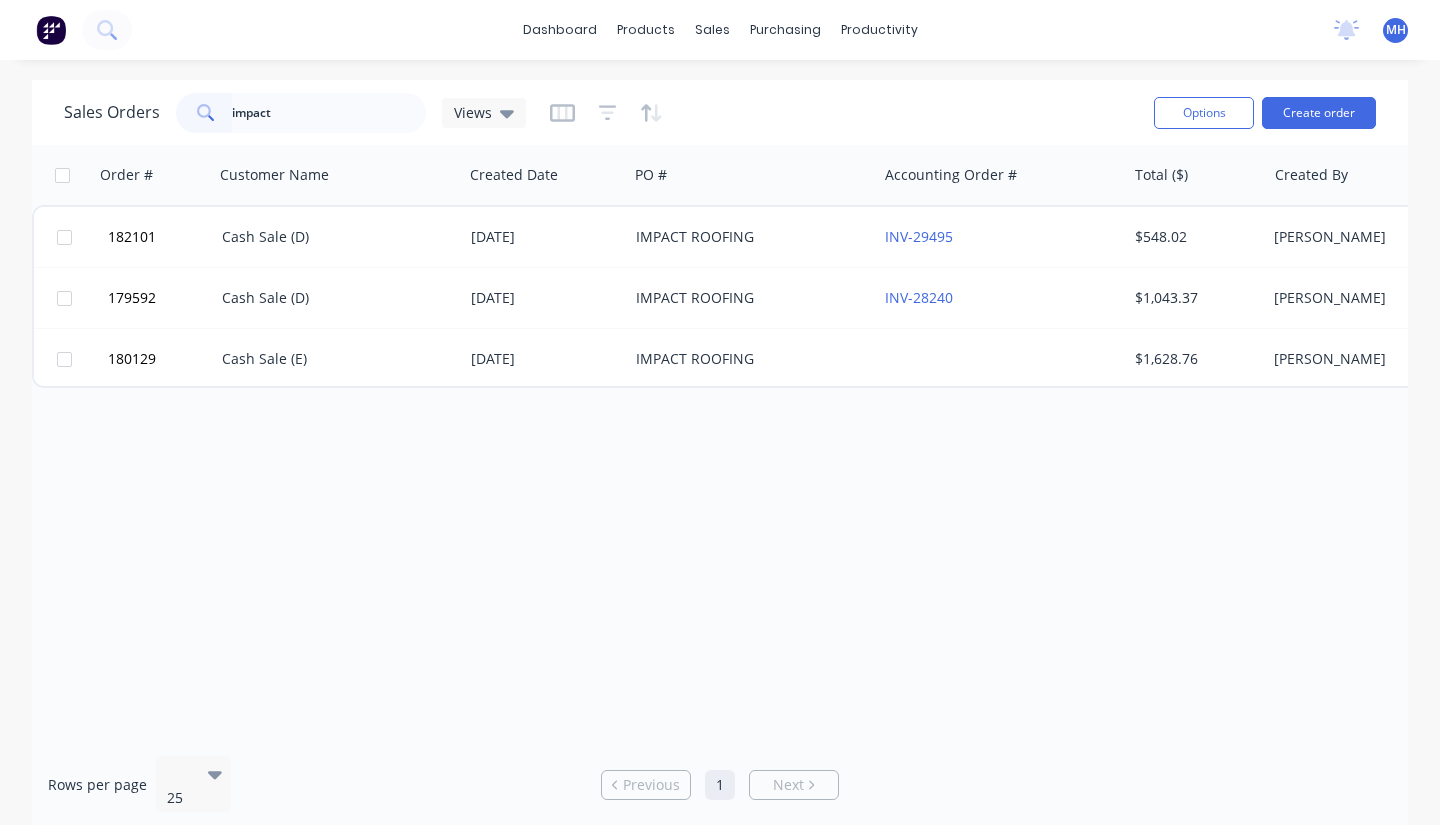 drag, startPoint x: 1068, startPoint y: 623, endPoint x: 1067, endPoint y: 648, distance: 25.019993 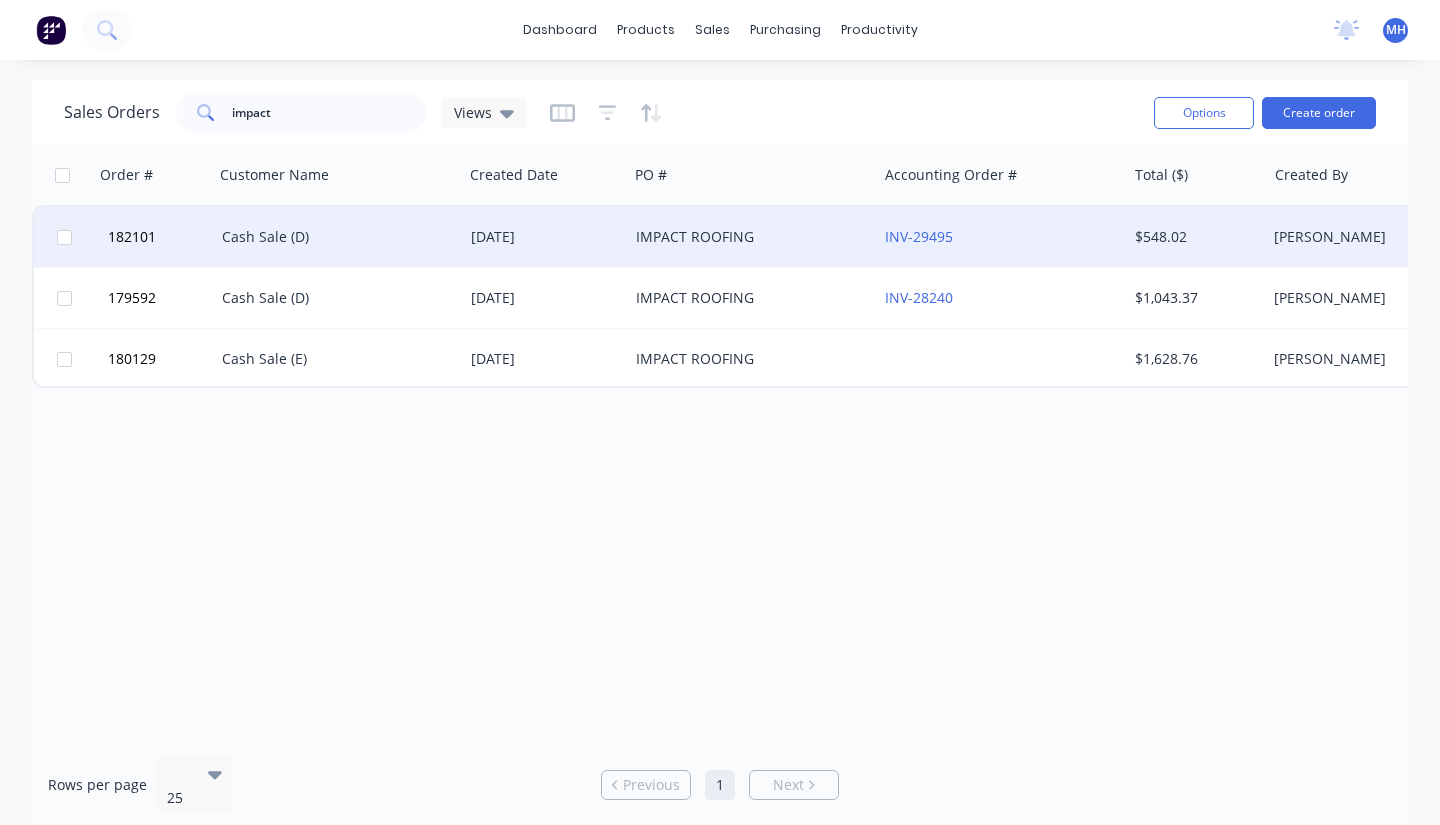click on "Cash Sale (D)" at bounding box center (333, 237) 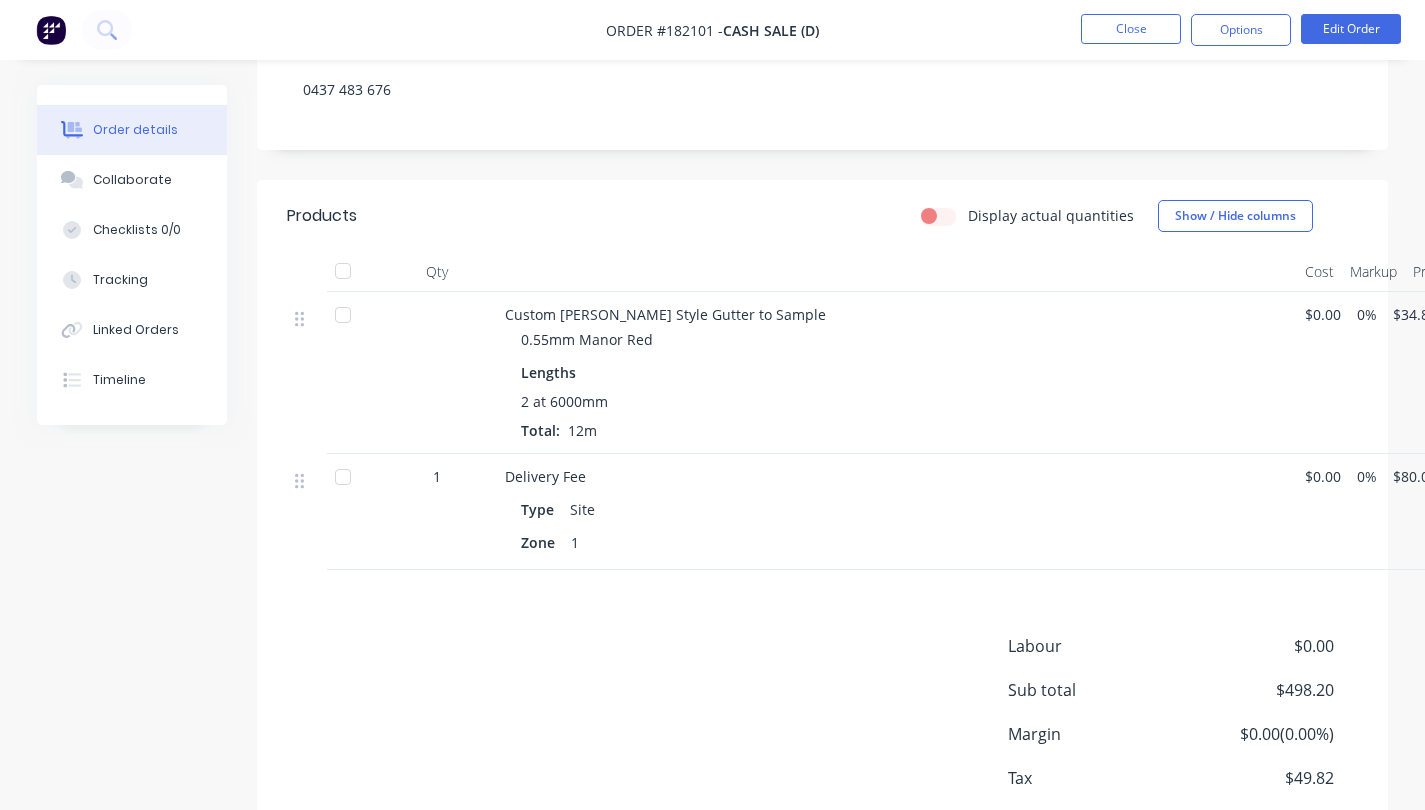 scroll, scrollTop: 484, scrollLeft: 0, axis: vertical 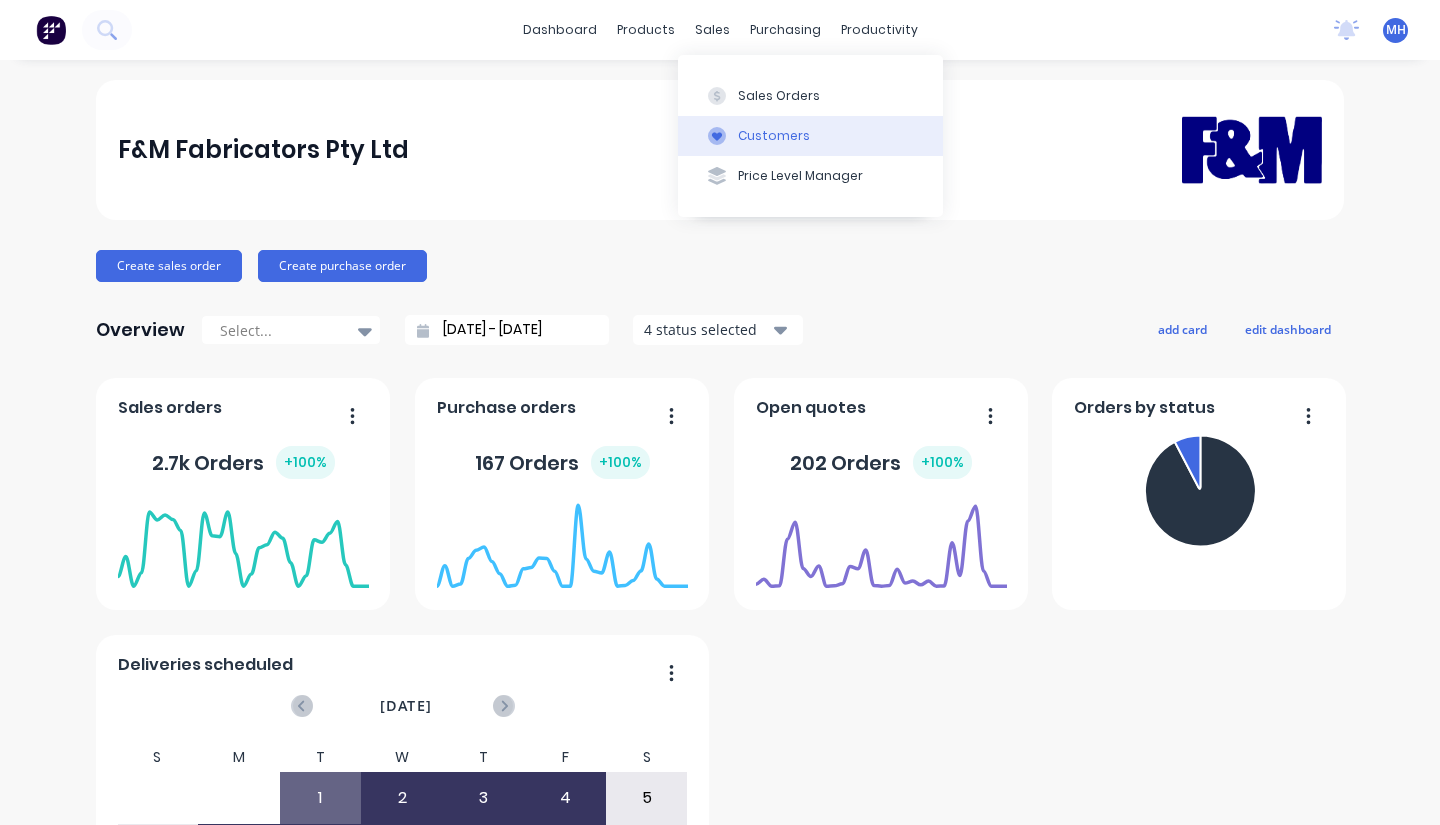 click on "Customers" at bounding box center (810, 136) 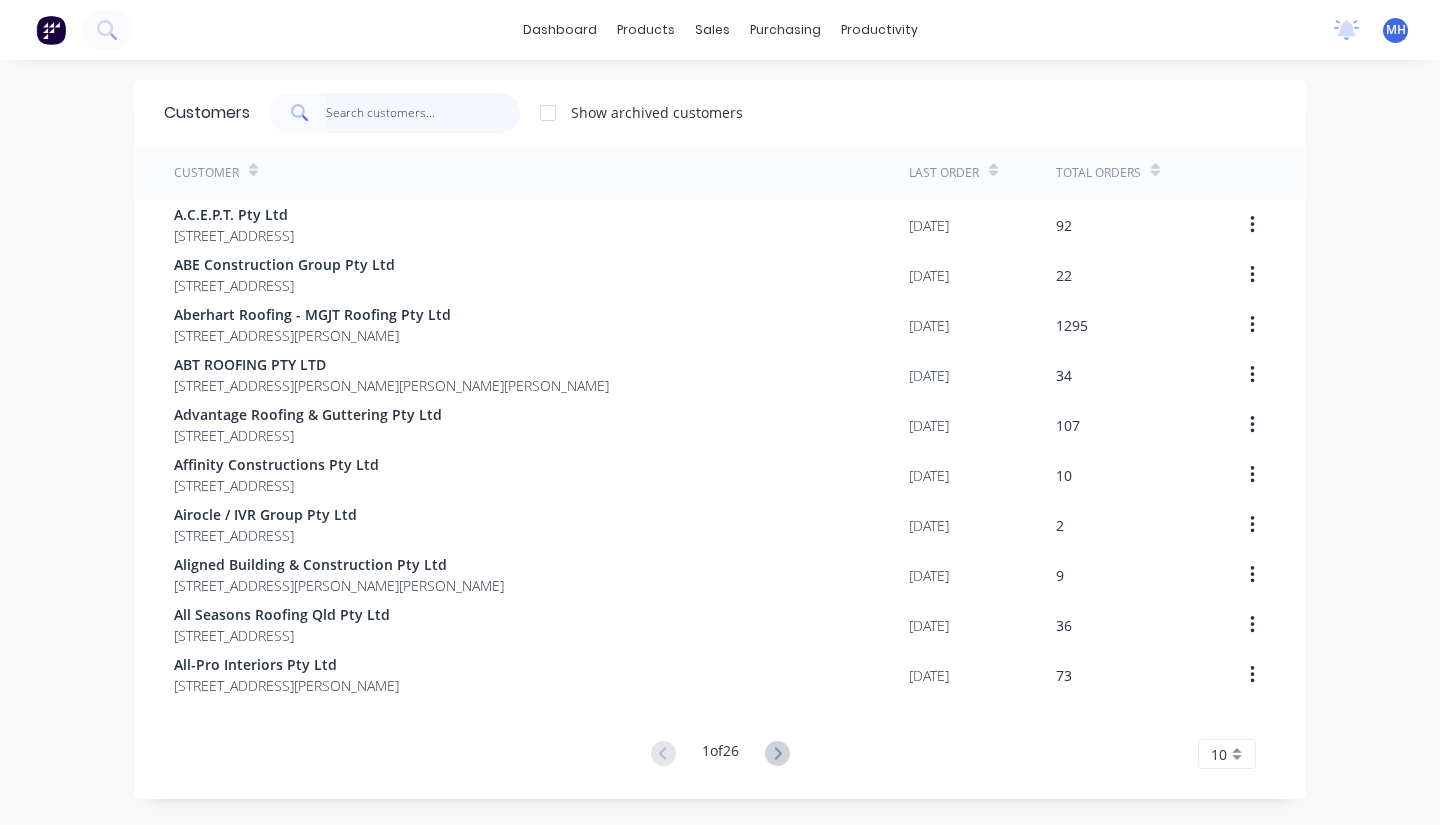 click at bounding box center [423, 113] 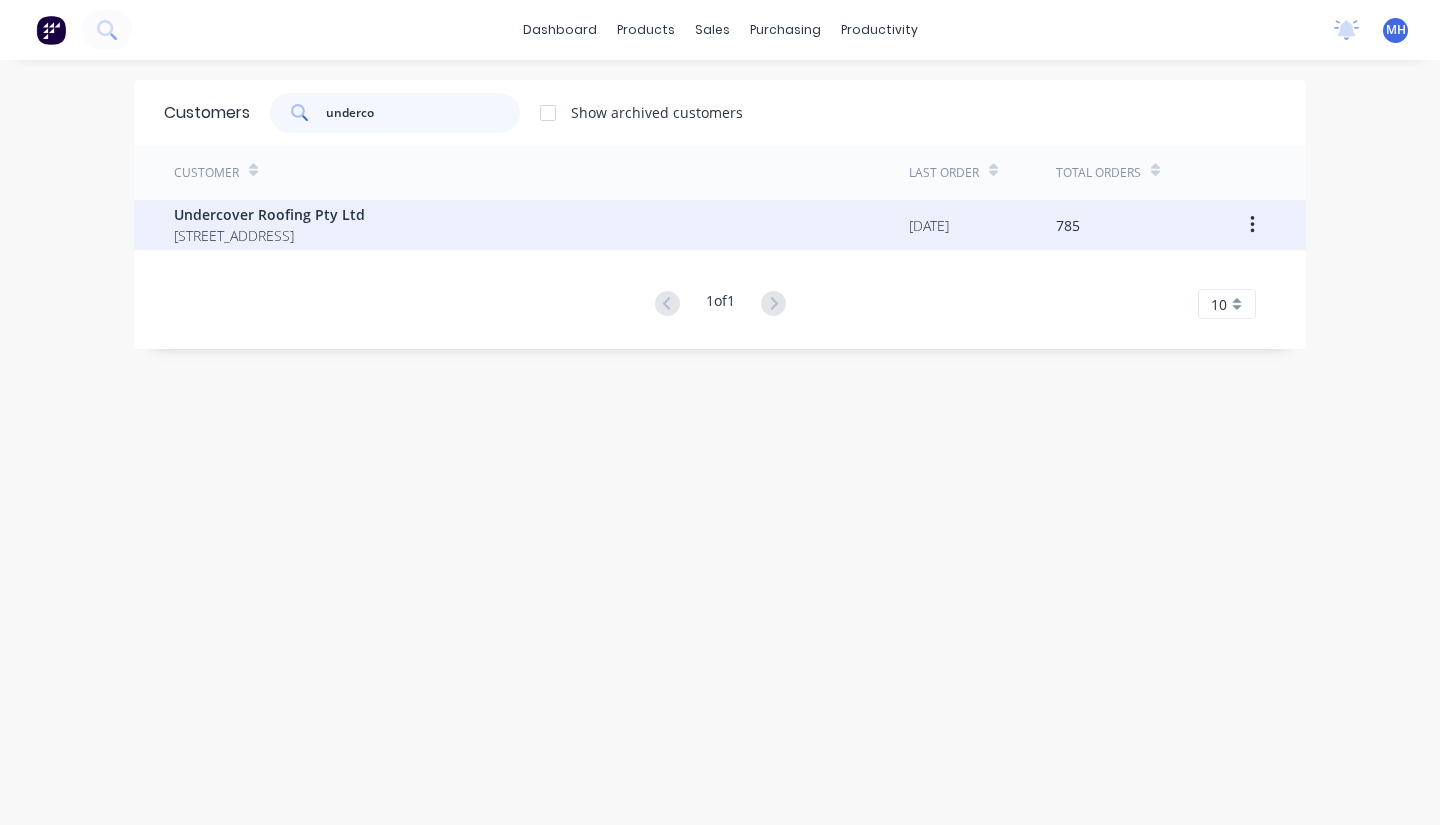 type on "underco" 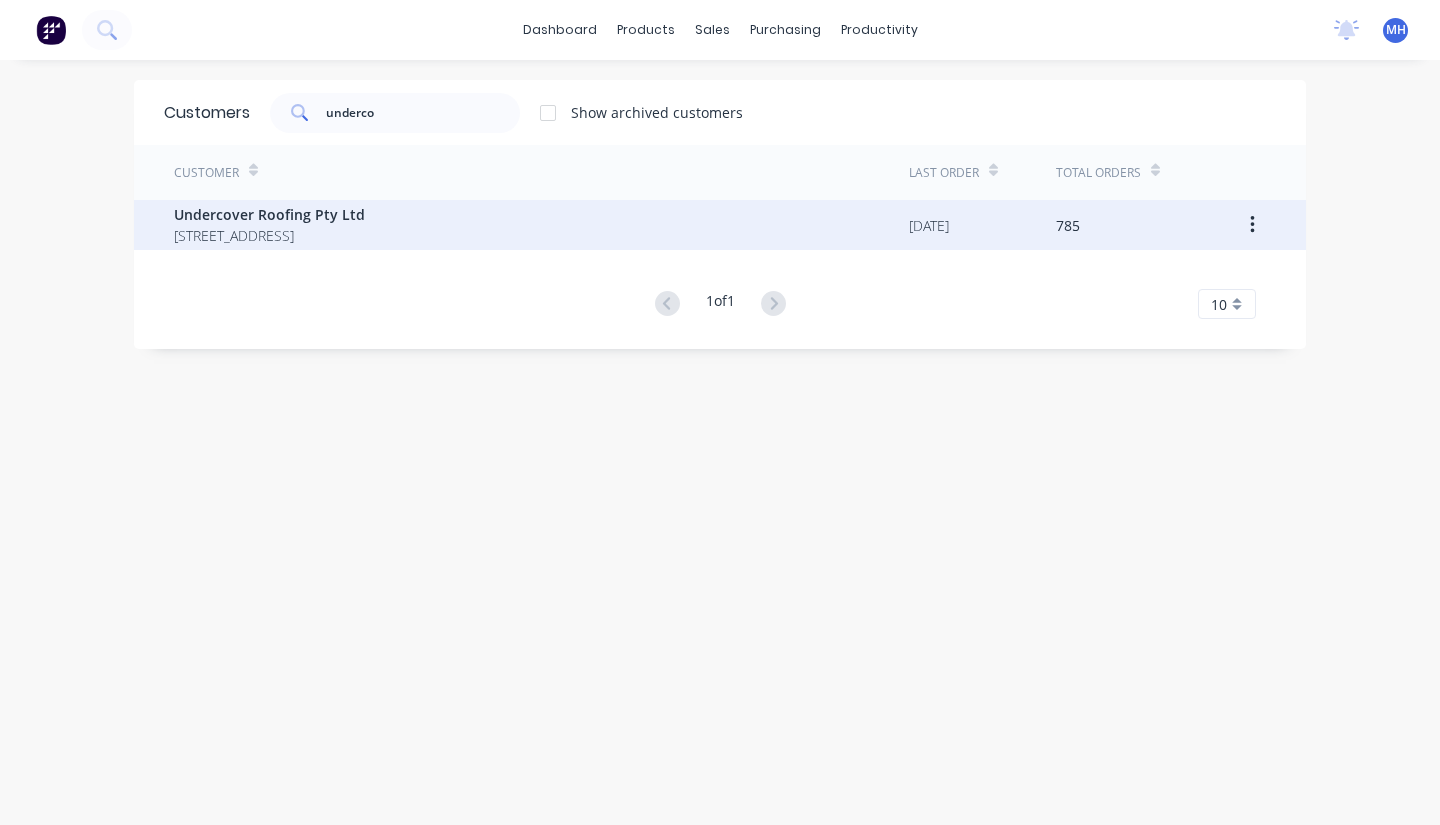 click on "Undercover Roofing Pty Ltd" at bounding box center (269, 214) 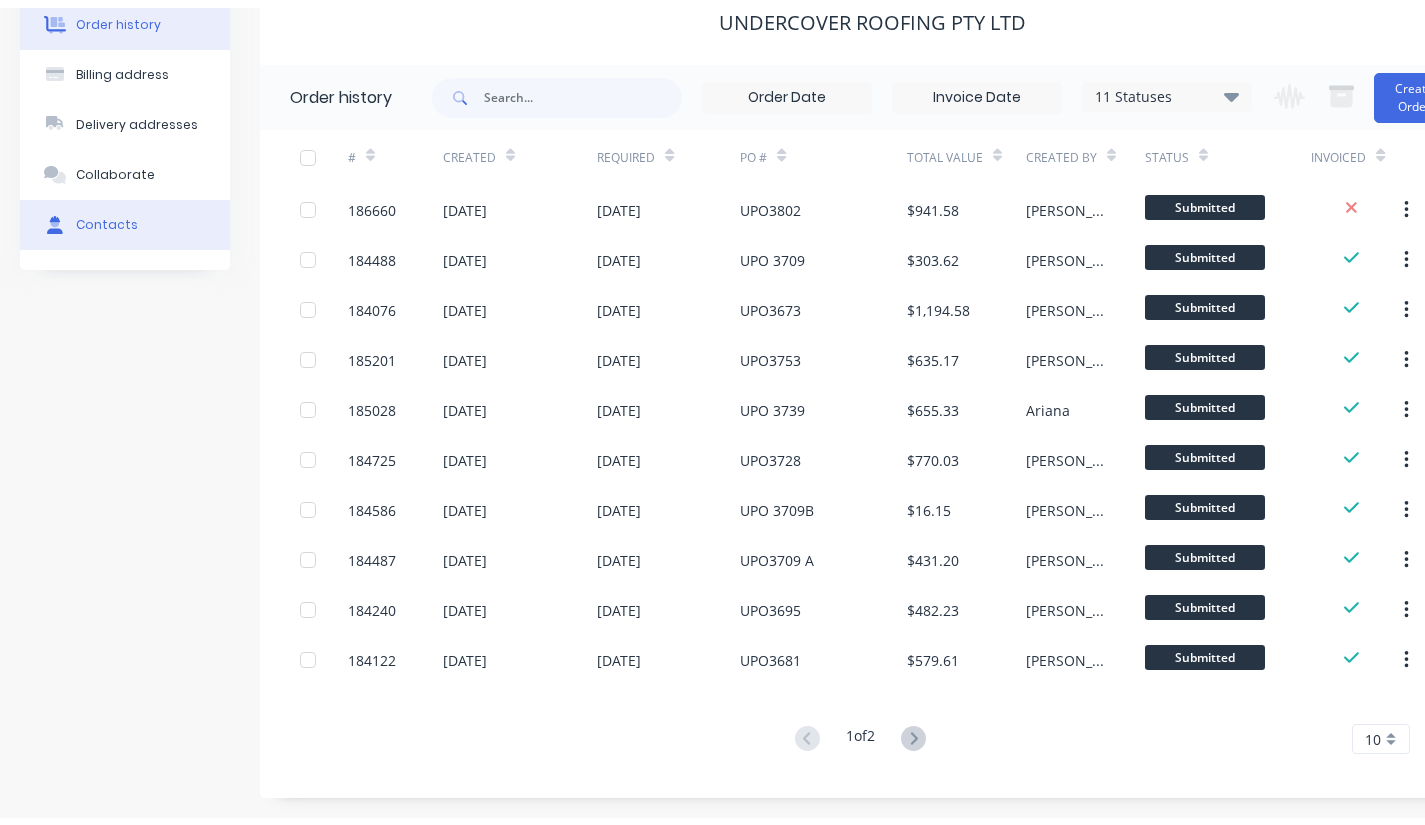 scroll, scrollTop: 0, scrollLeft: 0, axis: both 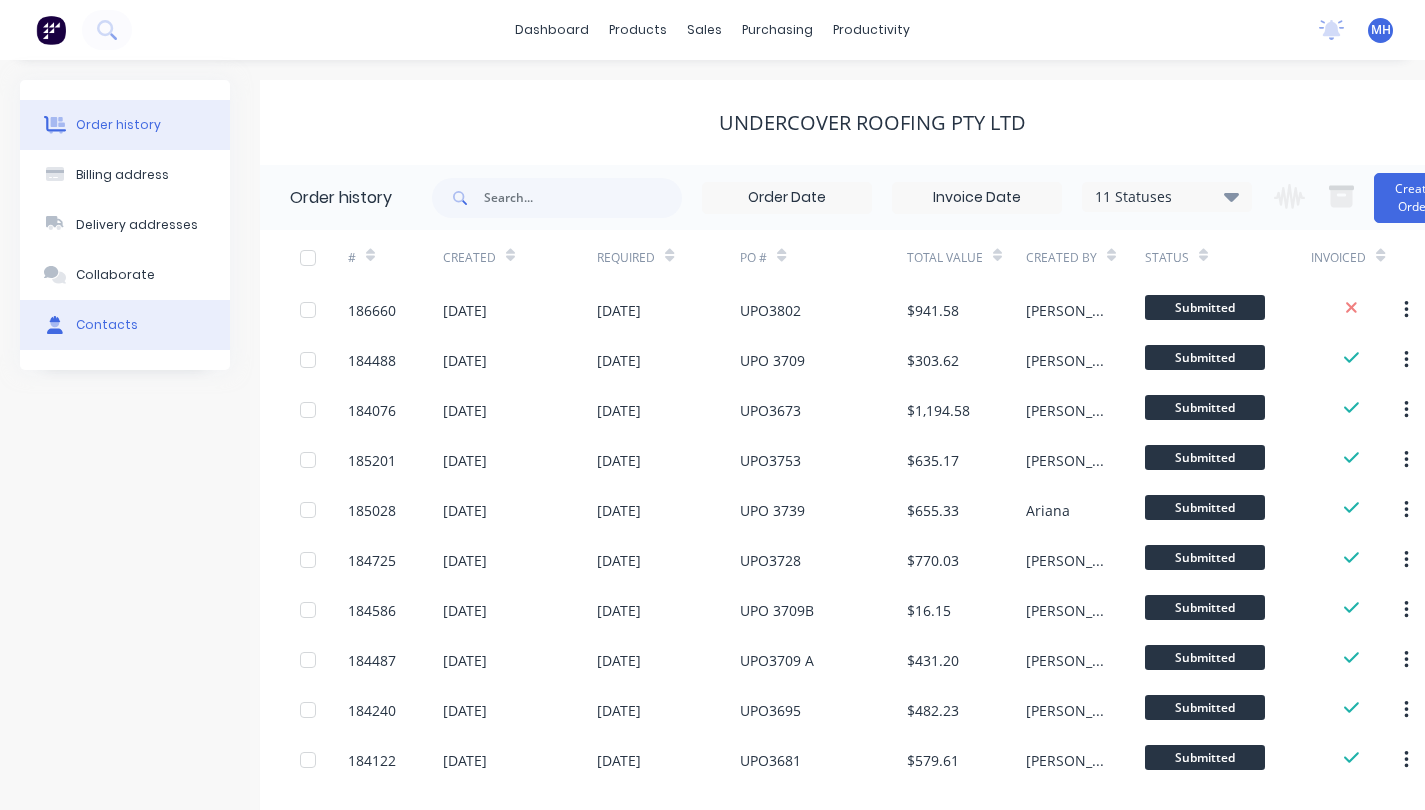 click on "Contacts" at bounding box center [107, 325] 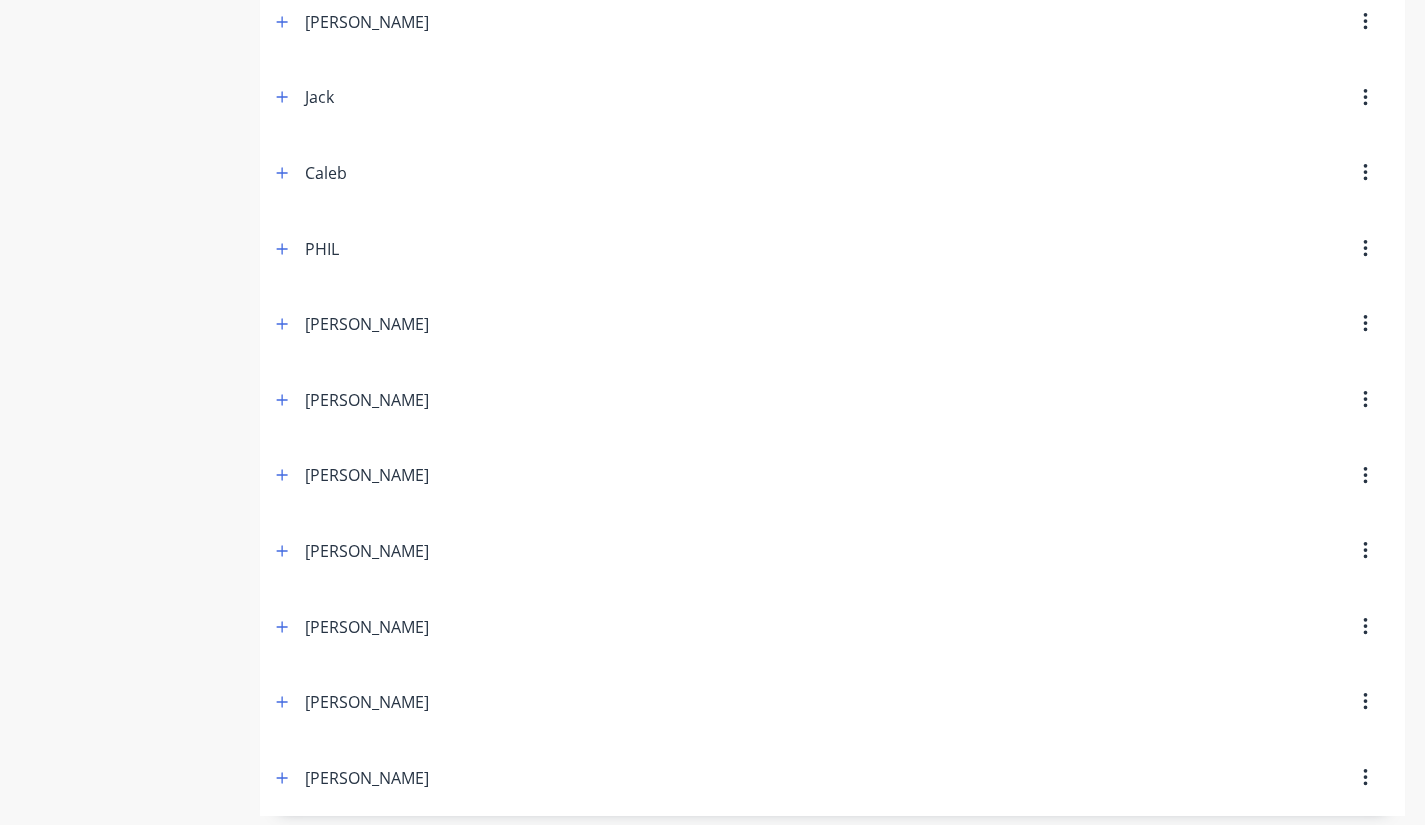 scroll, scrollTop: 633, scrollLeft: 0, axis: vertical 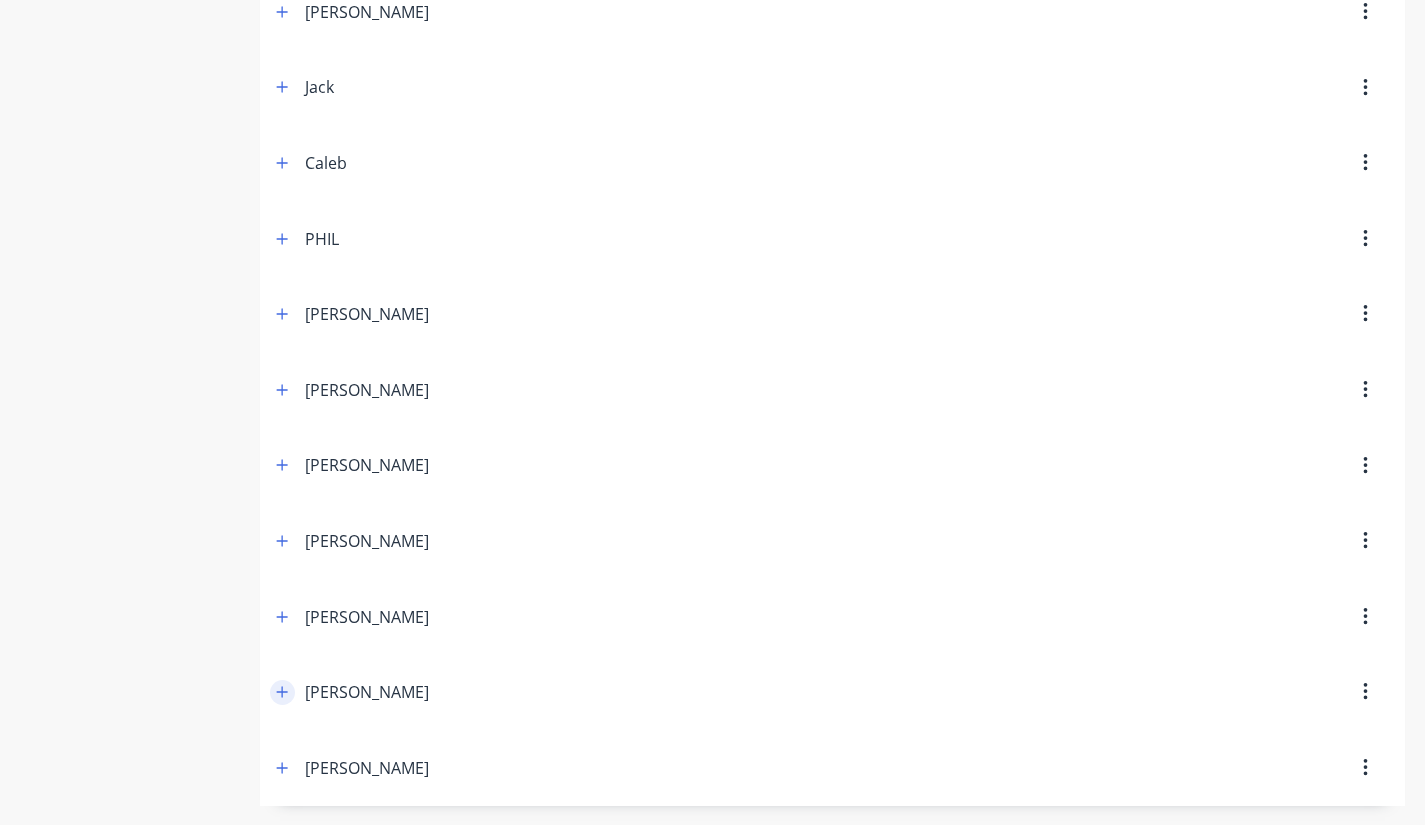 click 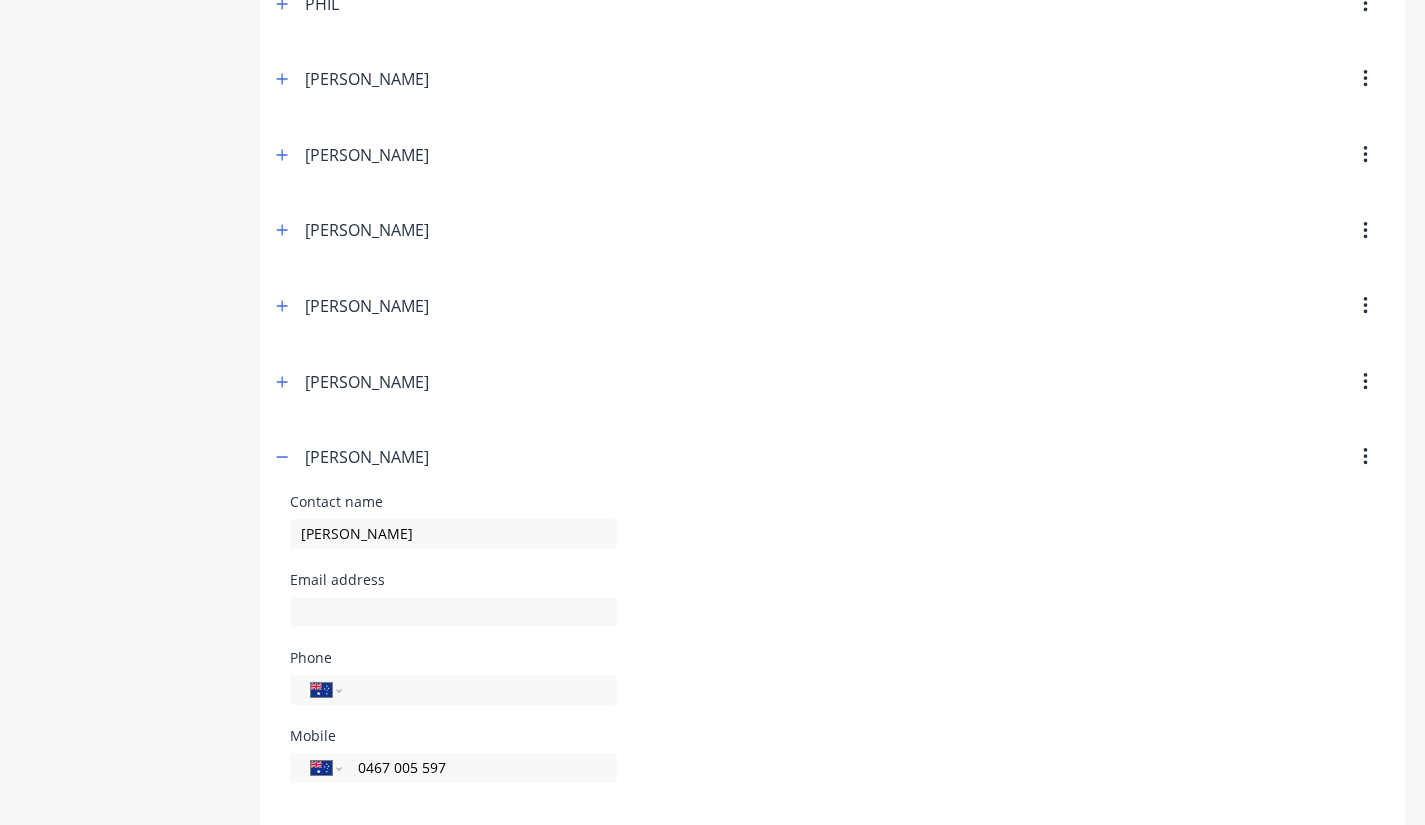 scroll, scrollTop: 965, scrollLeft: 0, axis: vertical 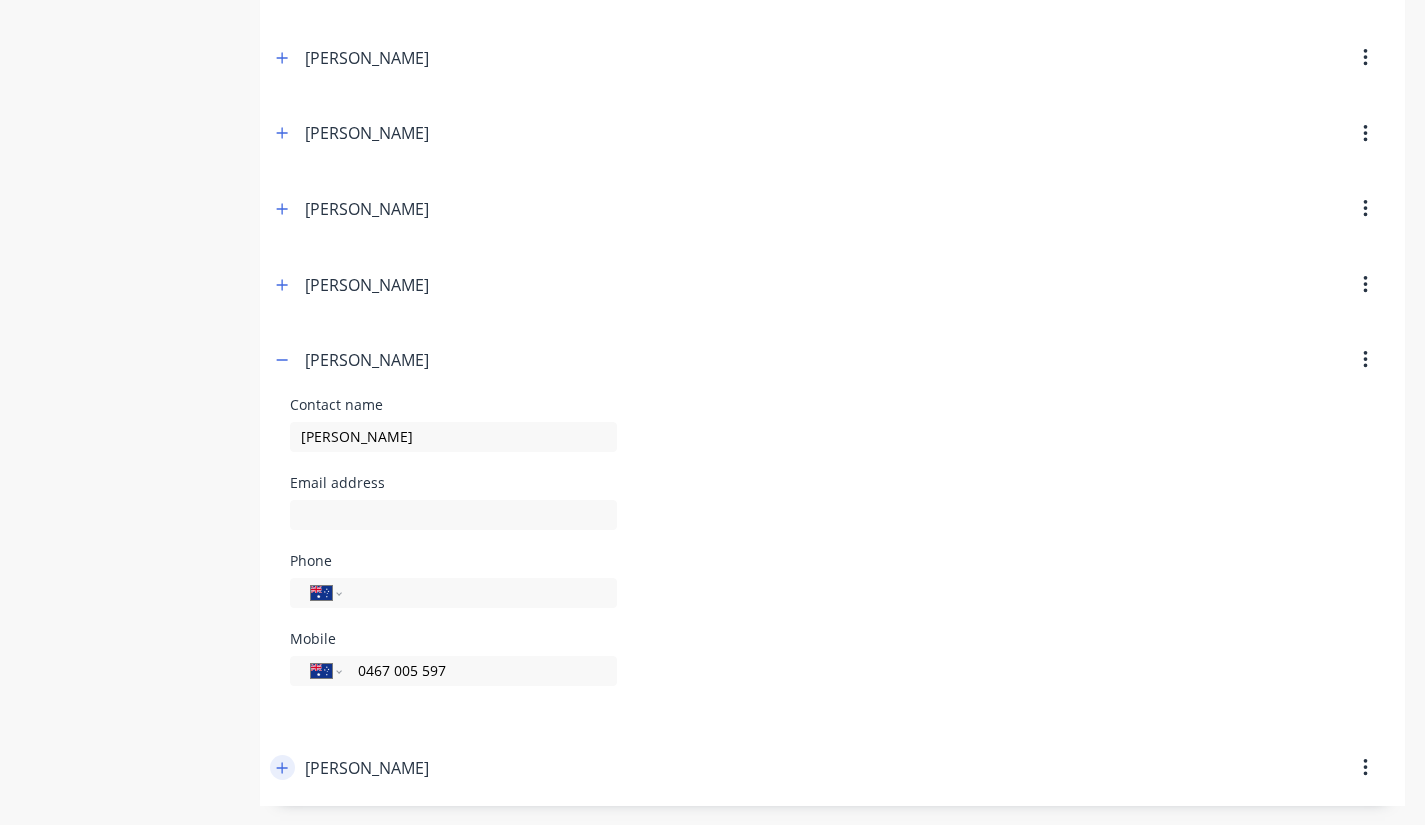 click 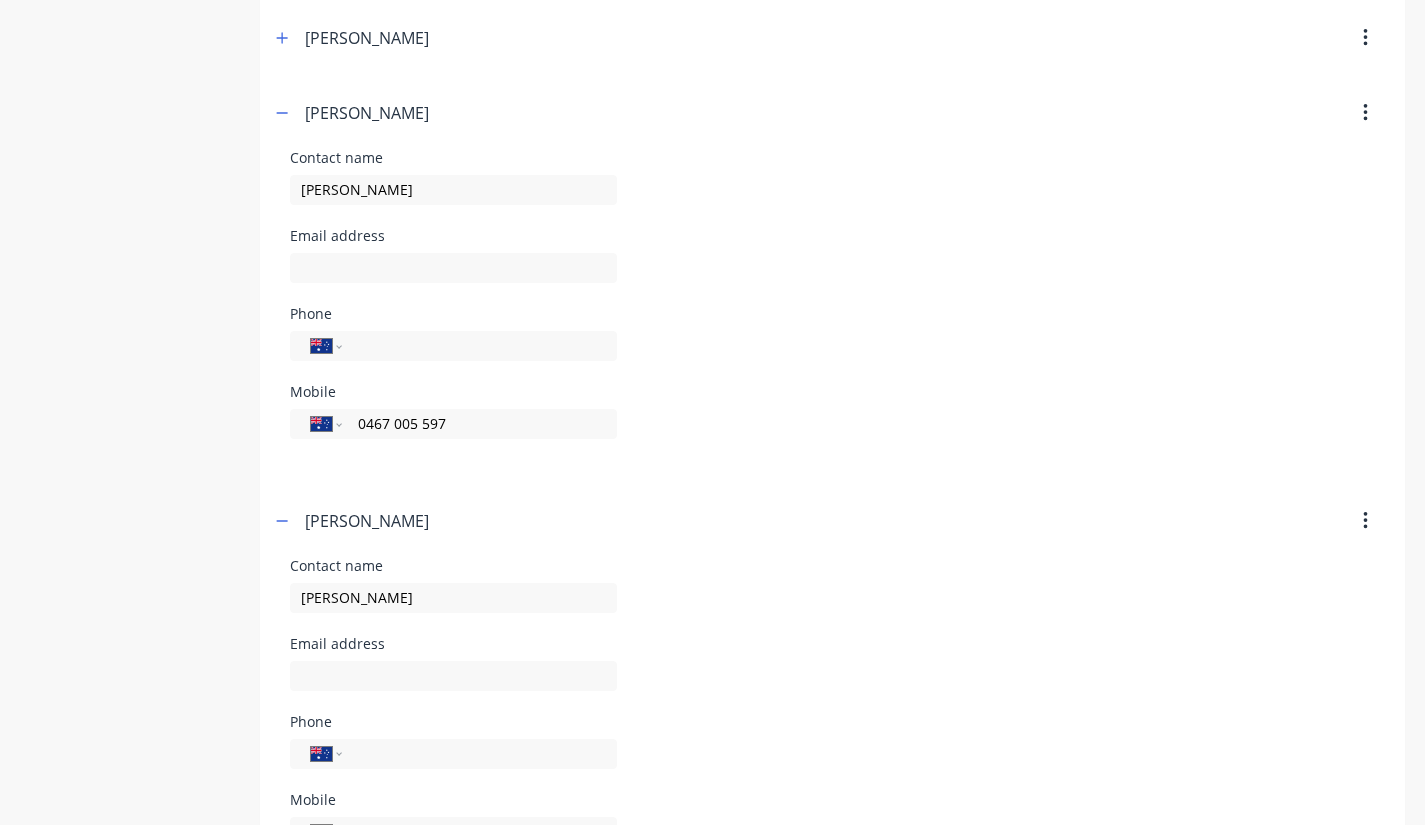 scroll, scrollTop: 1297, scrollLeft: 0, axis: vertical 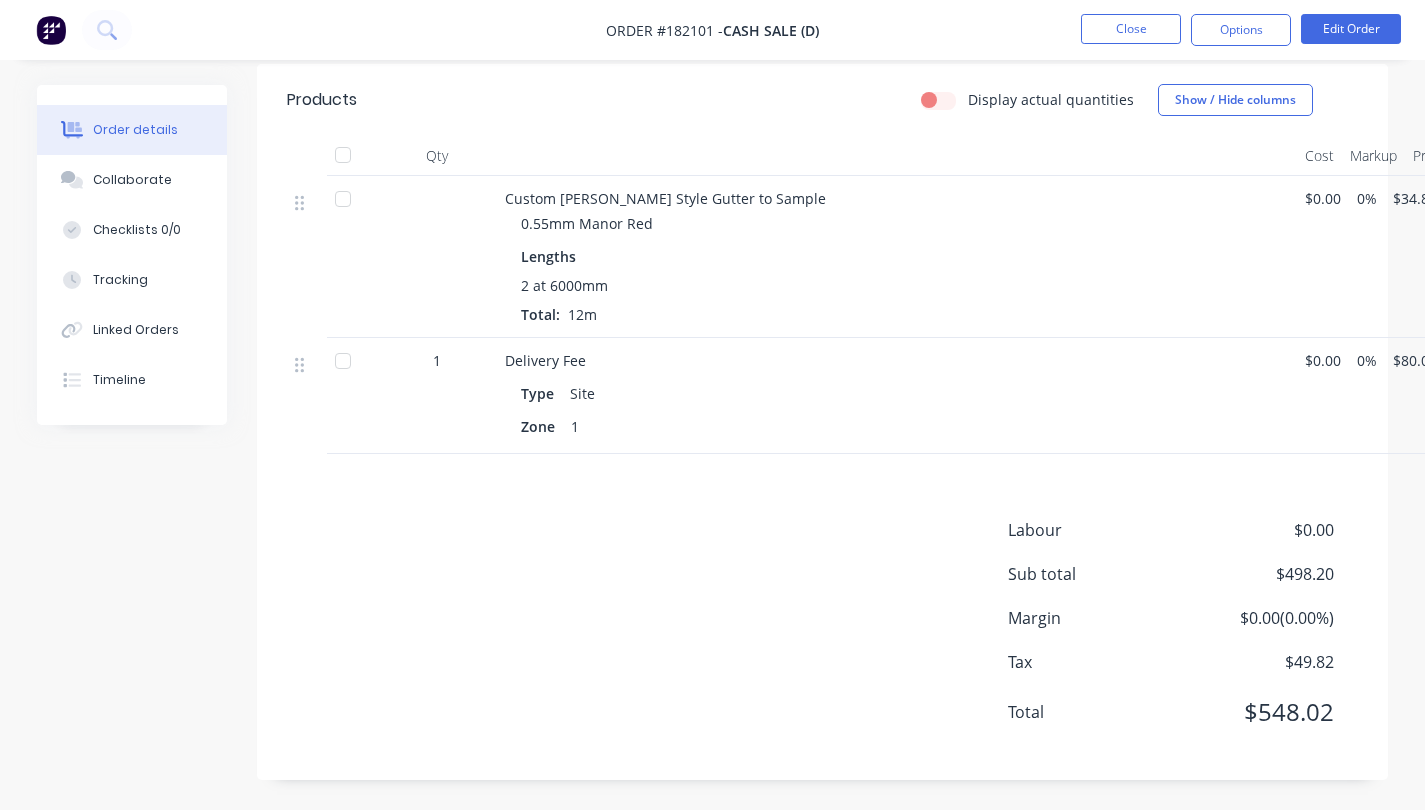 click on "Close" at bounding box center [1131, 30] 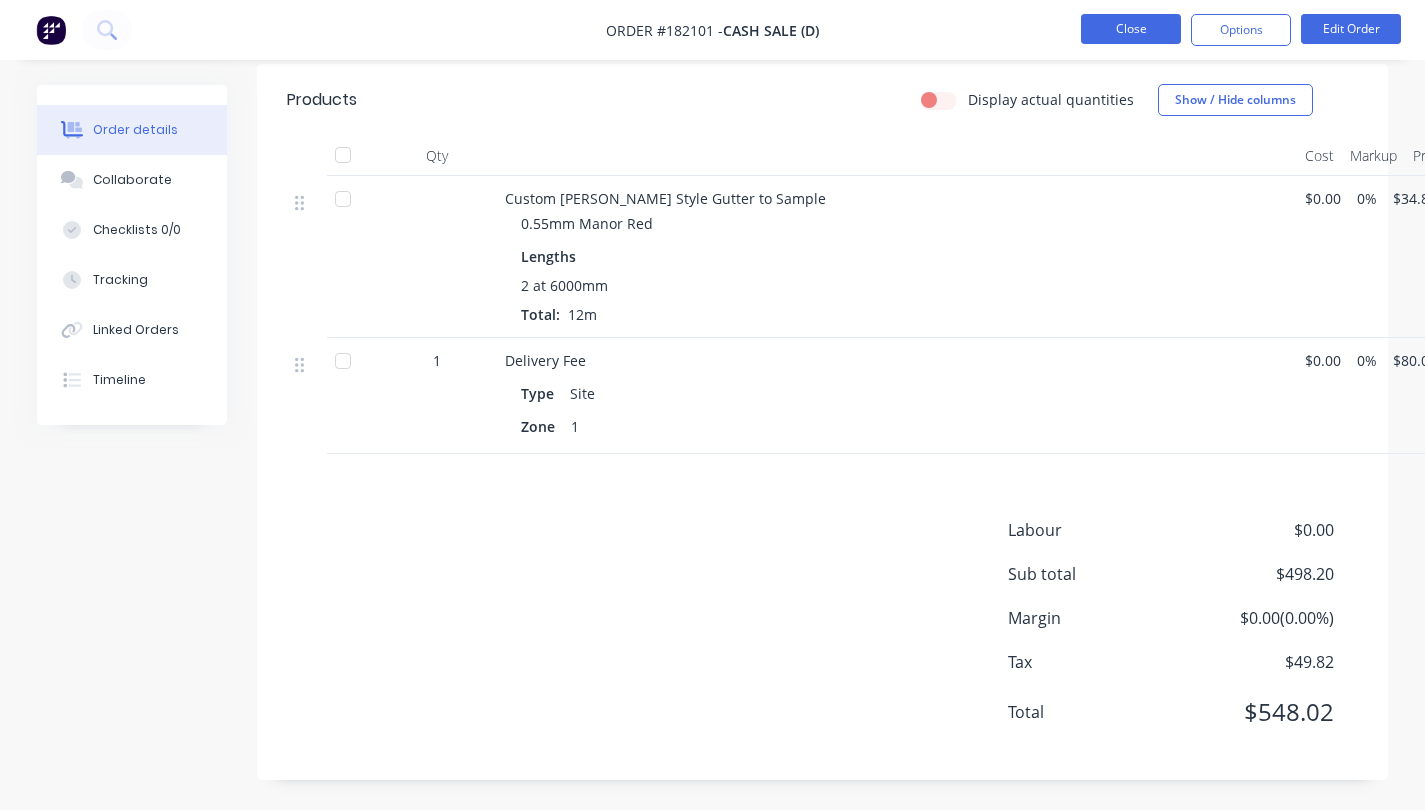 click on "Close" at bounding box center (1131, 29) 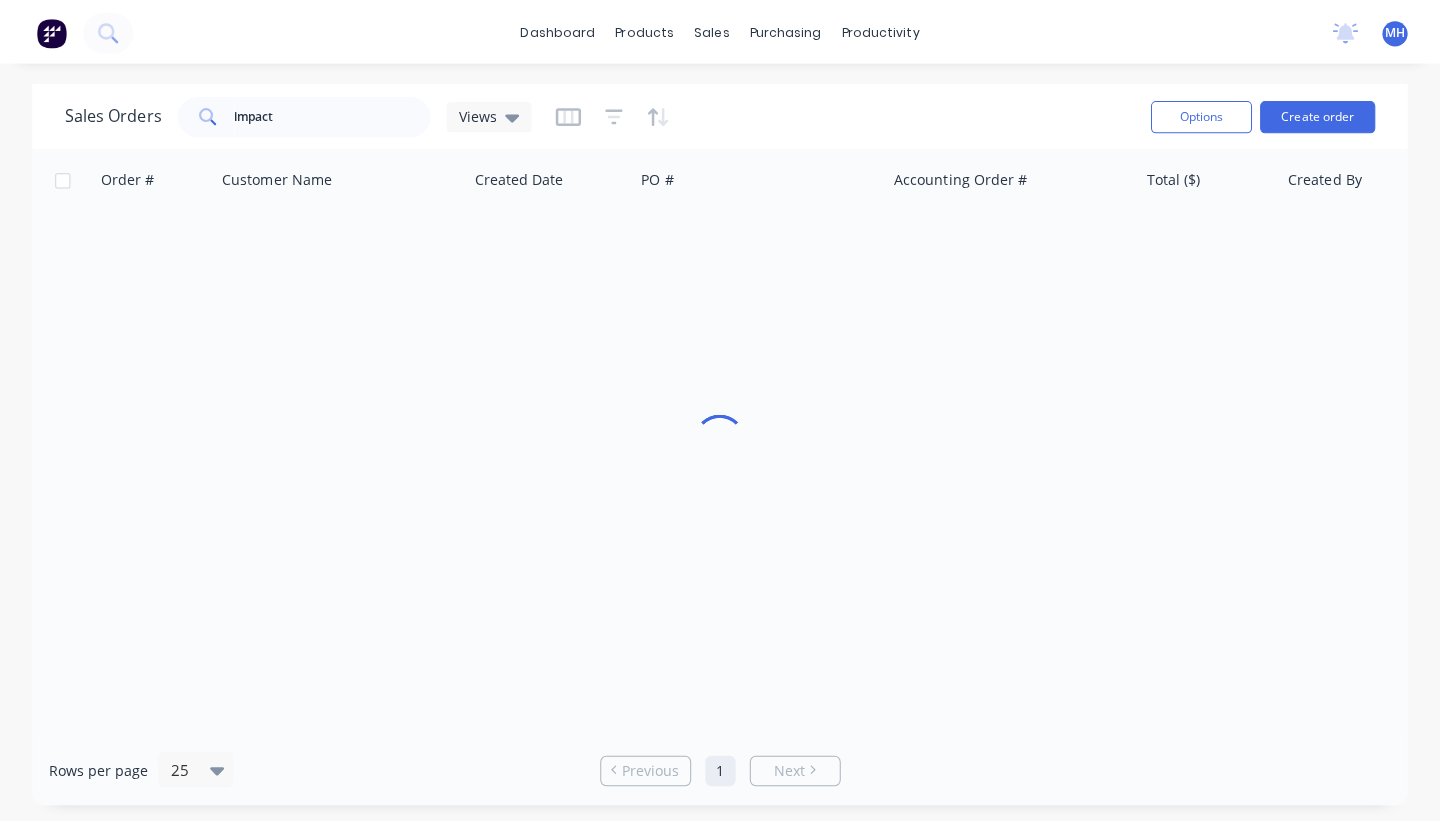 scroll, scrollTop: 0, scrollLeft: 0, axis: both 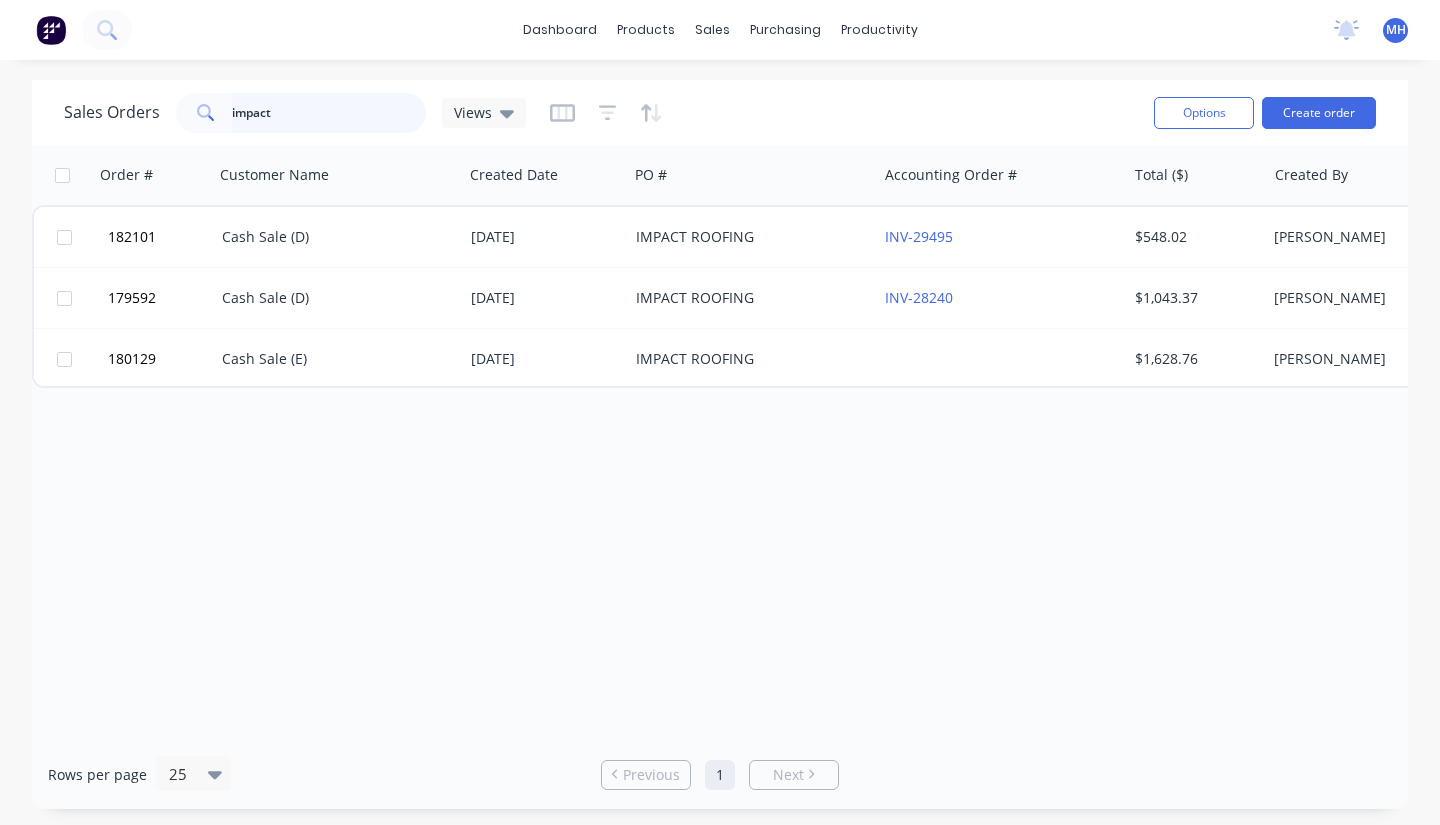 click on "impact" at bounding box center [329, 113] 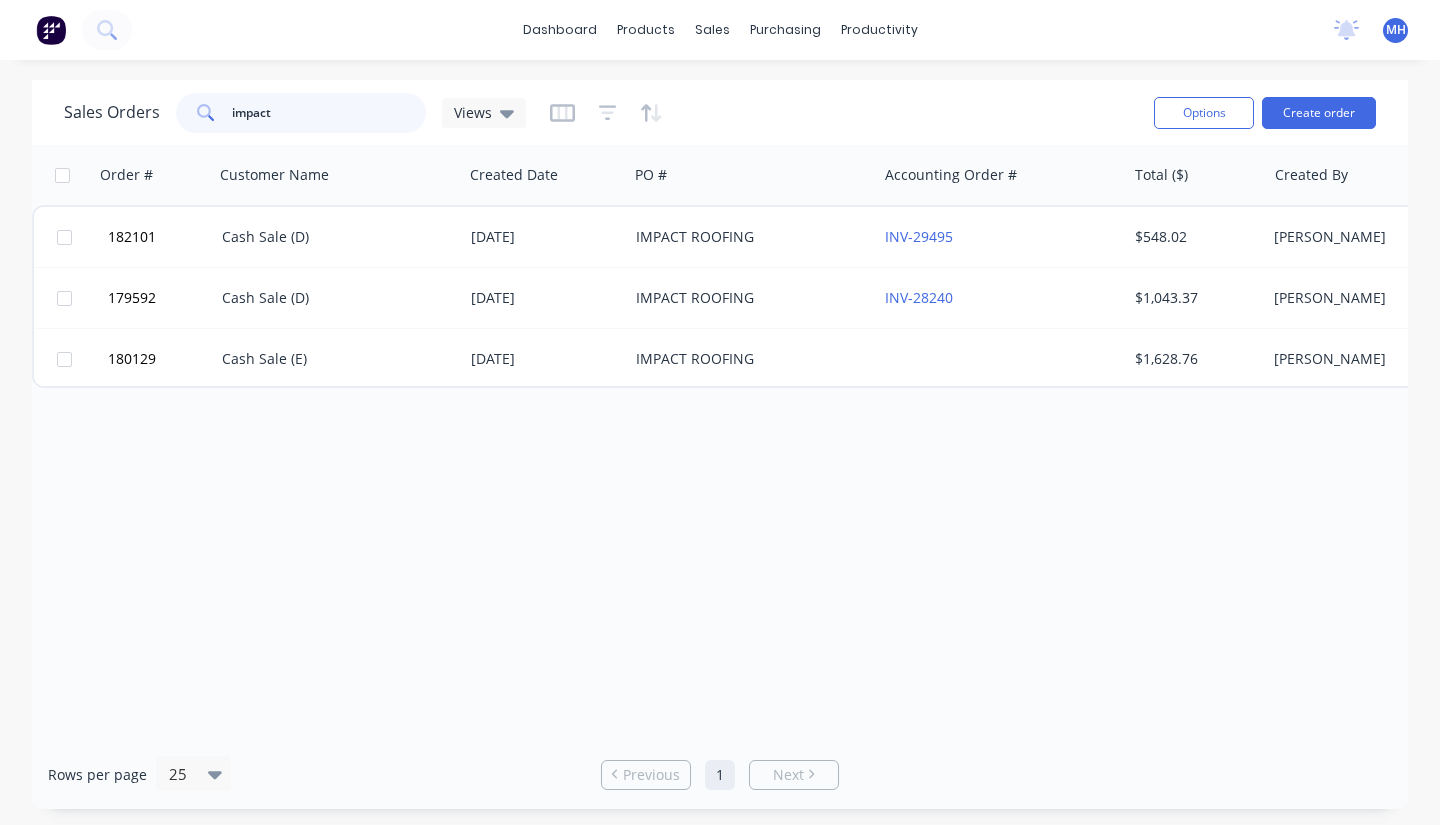 drag, startPoint x: 312, startPoint y: 115, endPoint x: 174, endPoint y: 118, distance: 138.03261 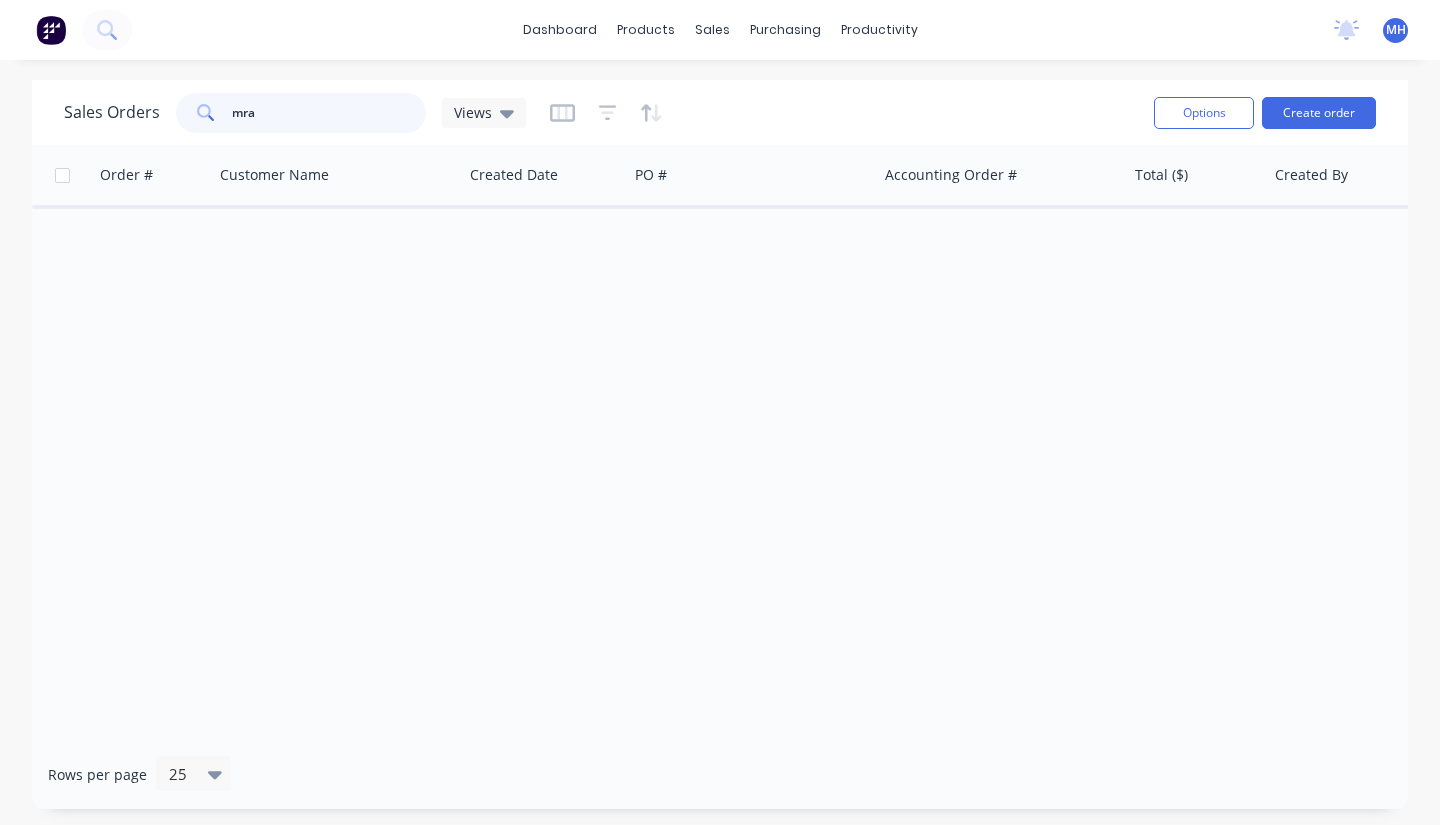 type on "mra" 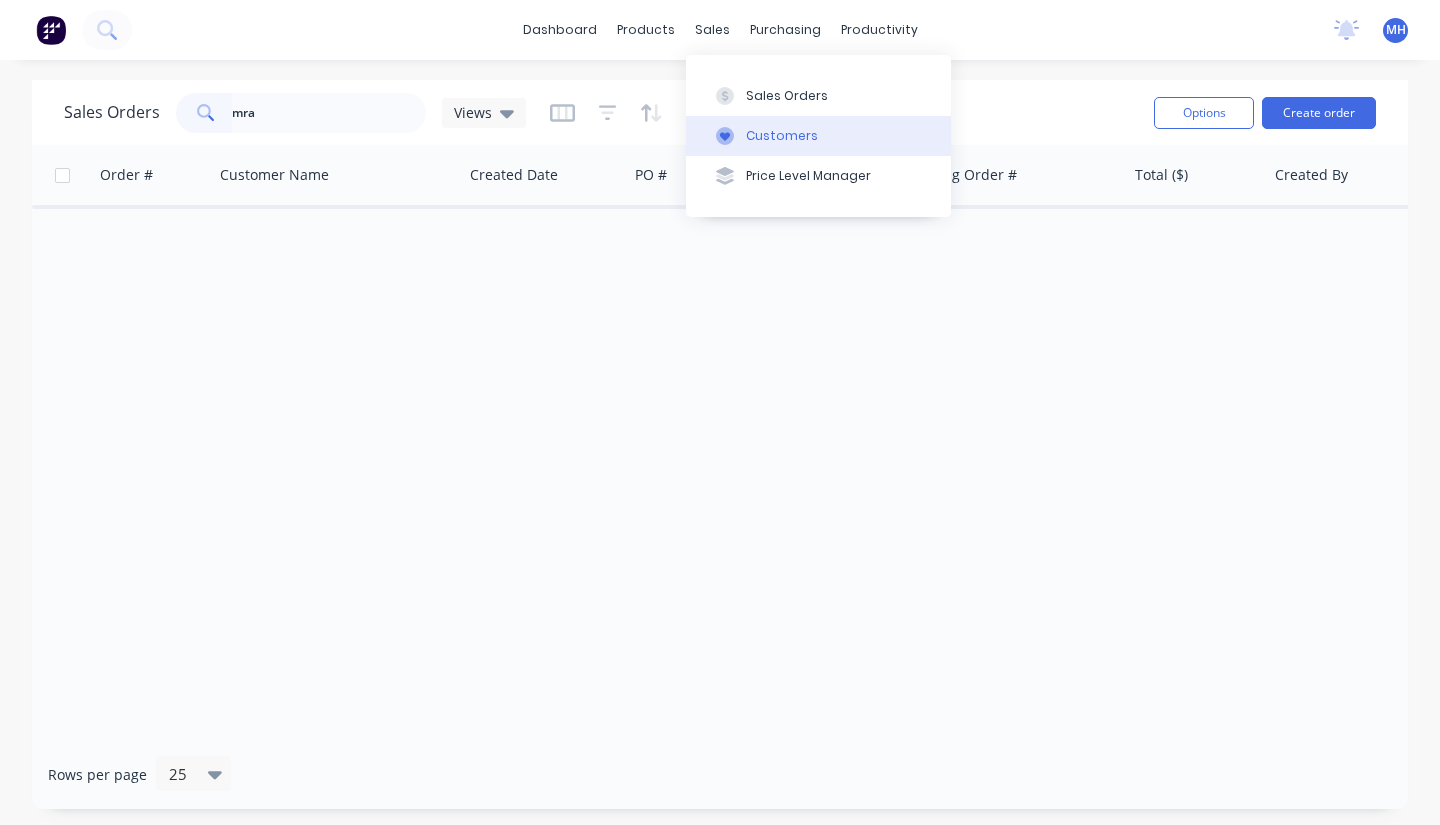 click on "Customers" at bounding box center (782, 136) 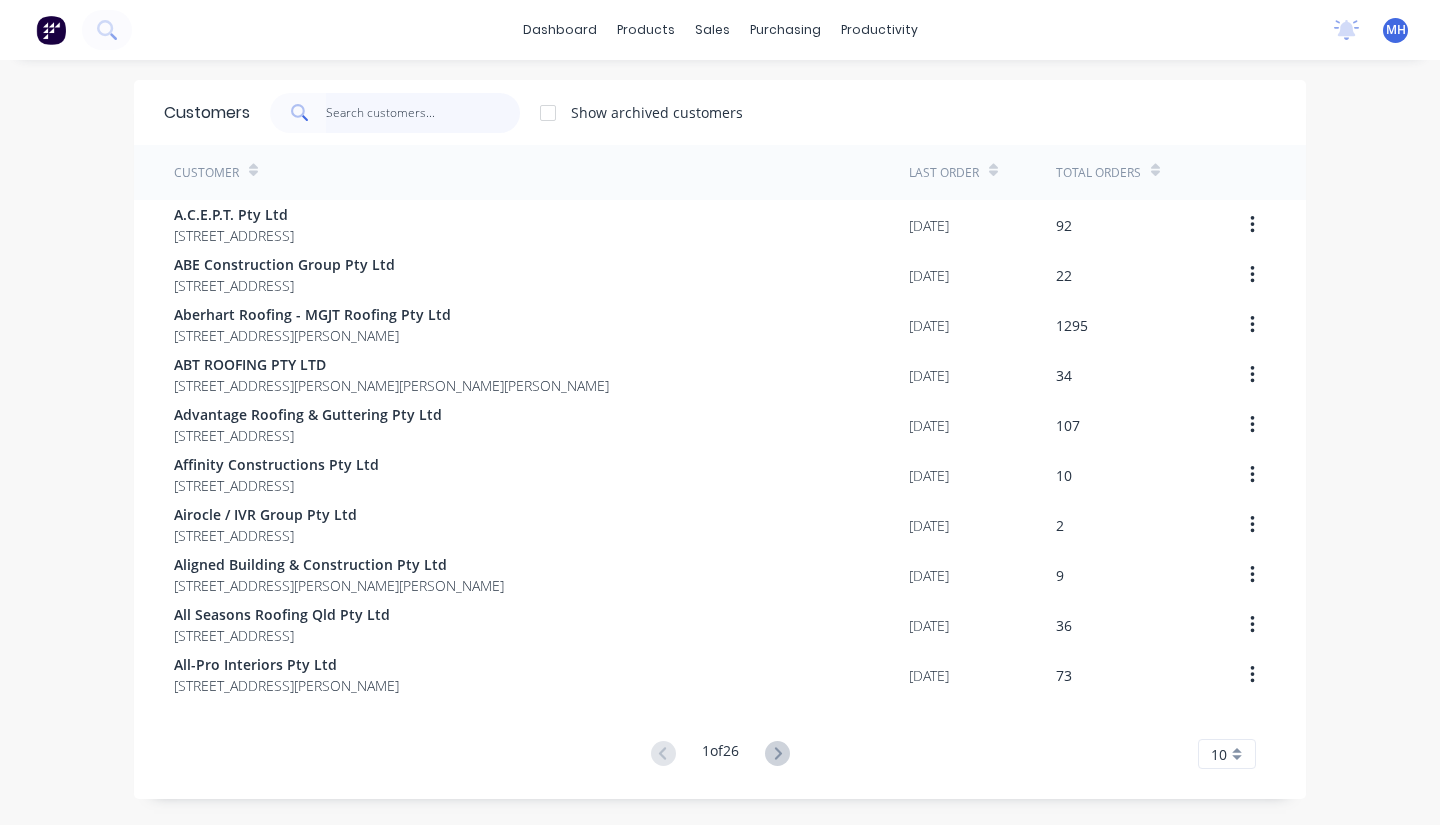 click at bounding box center (423, 113) 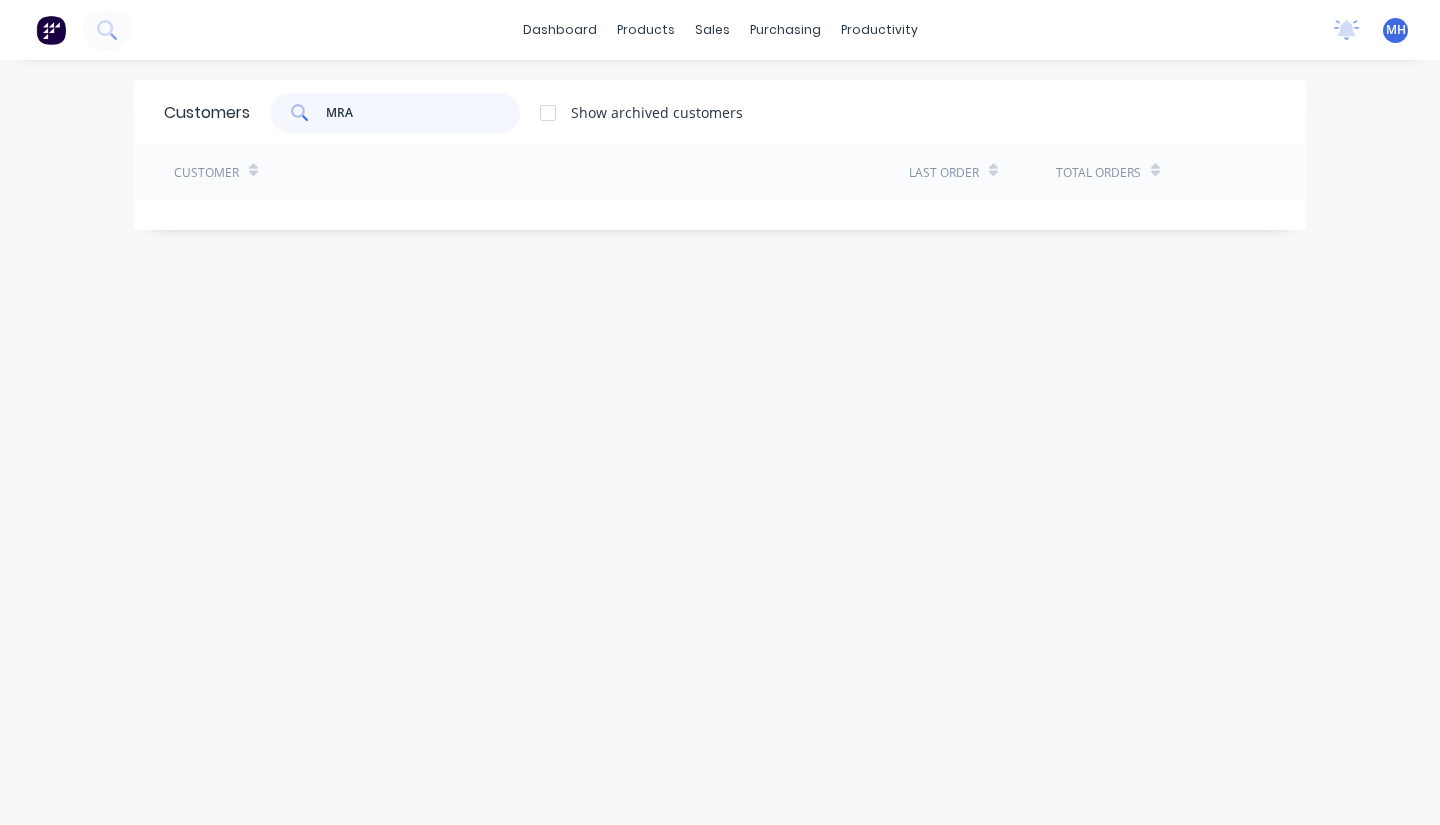 type on "MRA" 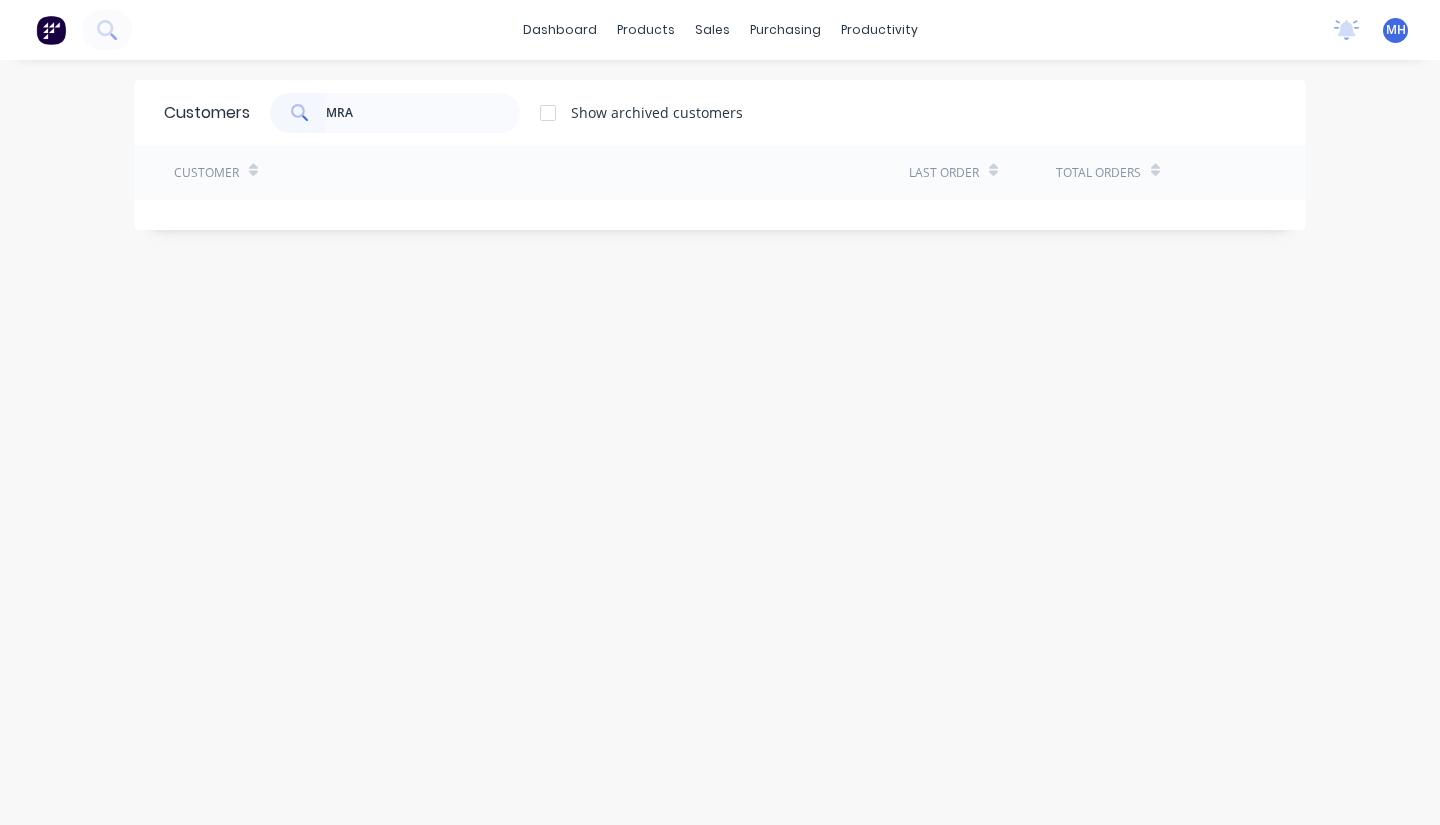 click at bounding box center [548, 113] 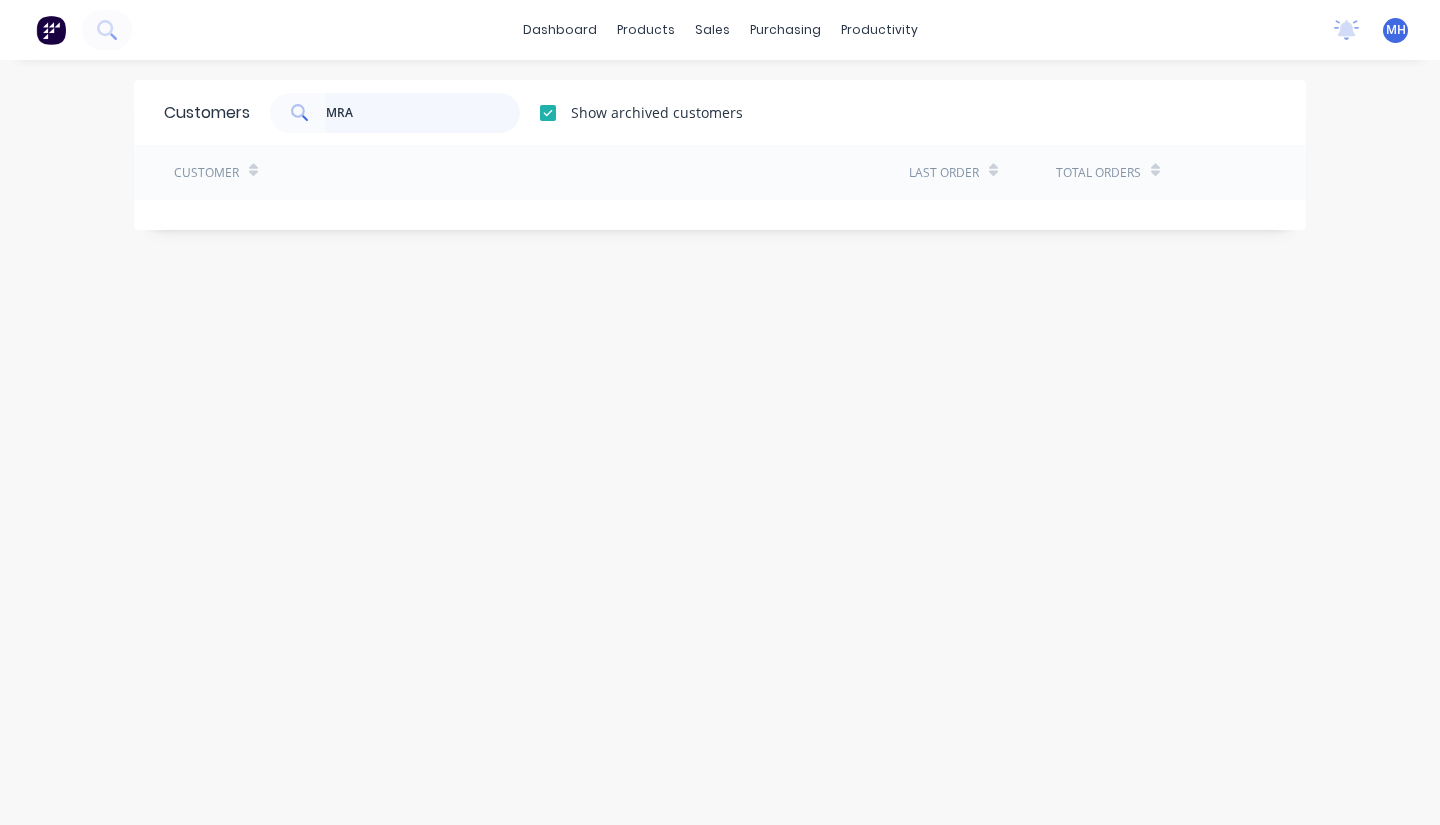 click on "MRA" at bounding box center (423, 113) 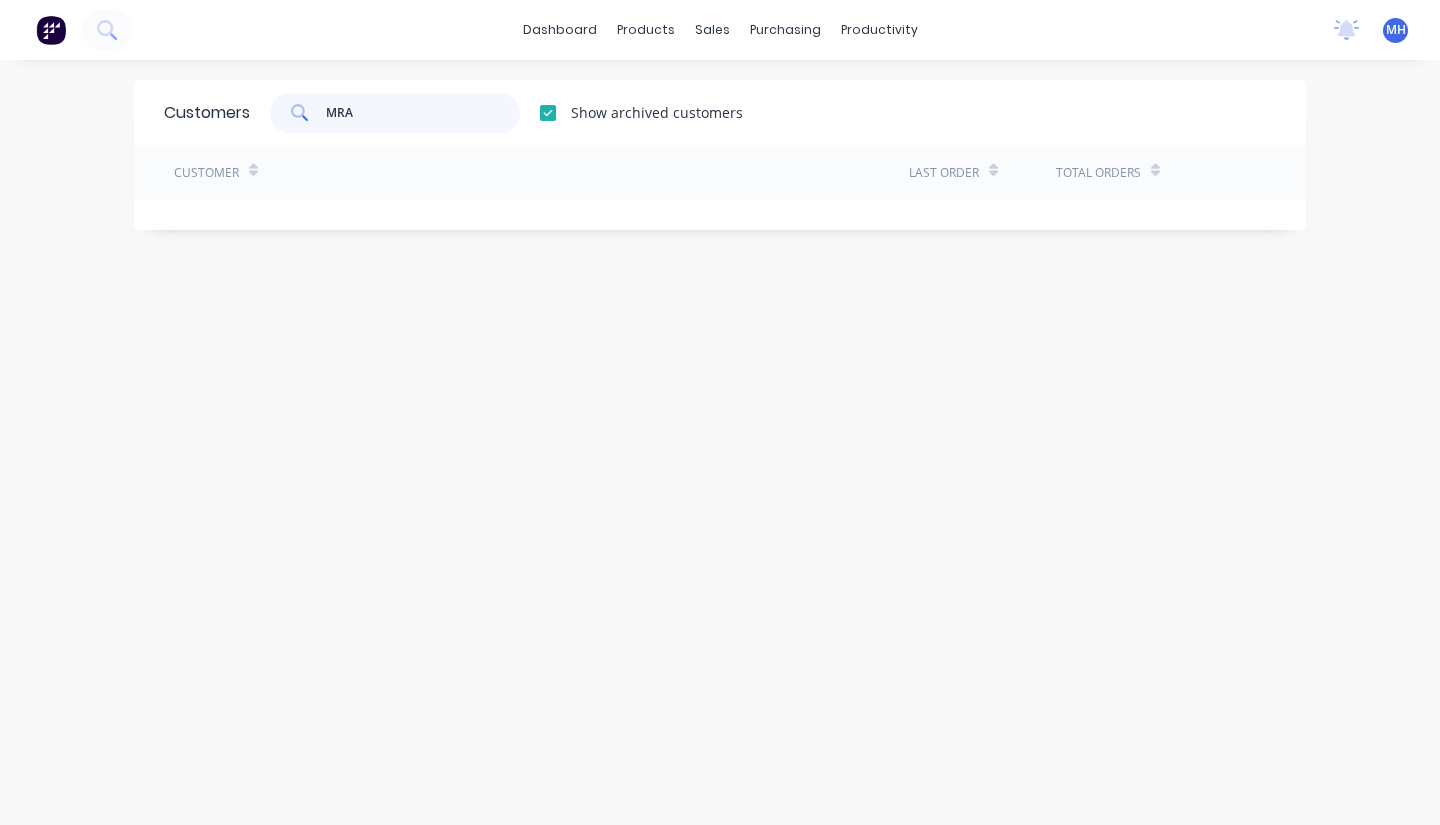 drag, startPoint x: 379, startPoint y: 113, endPoint x: 310, endPoint y: 114, distance: 69.00725 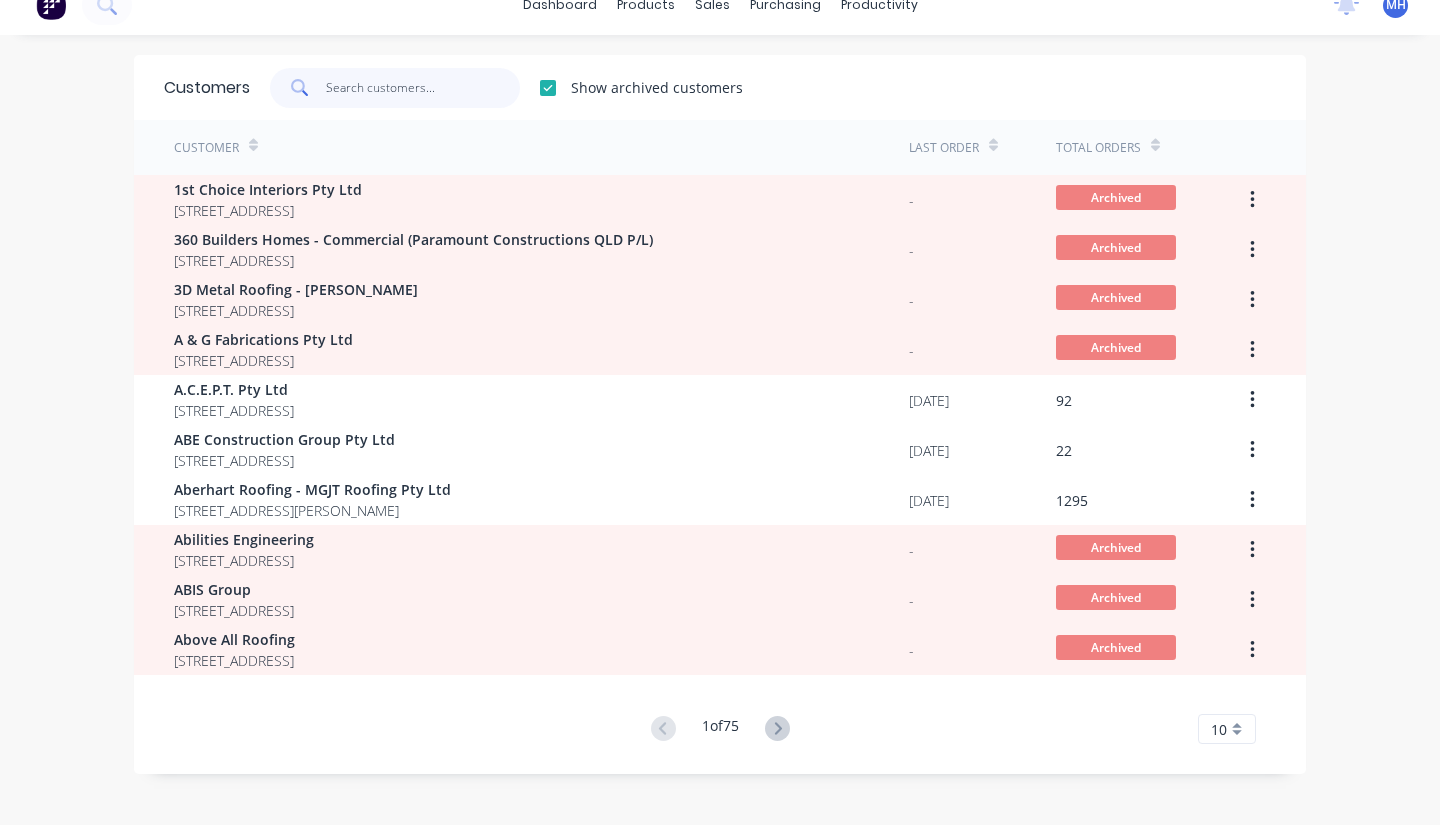 scroll, scrollTop: 44, scrollLeft: 0, axis: vertical 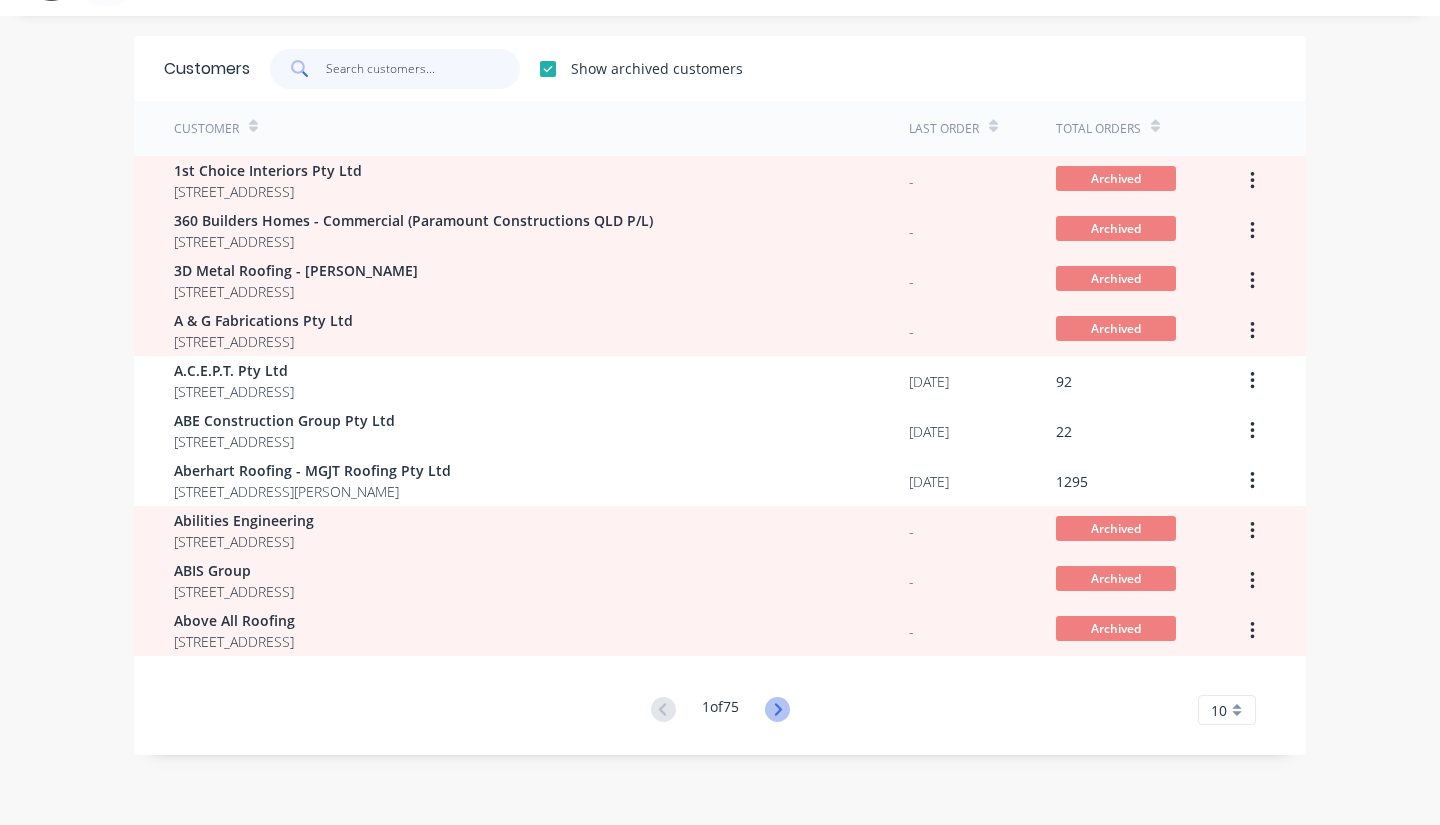 type 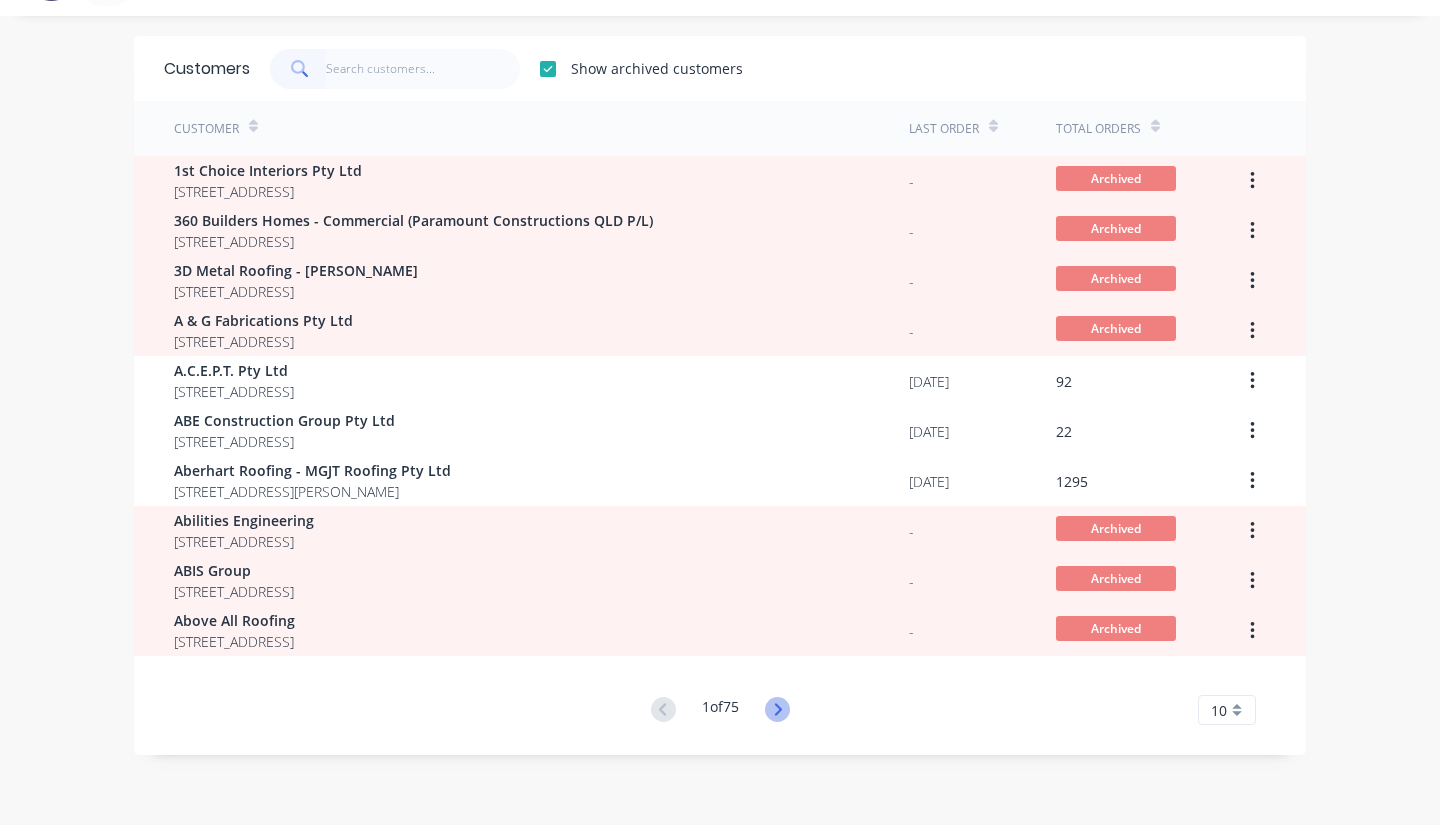 click 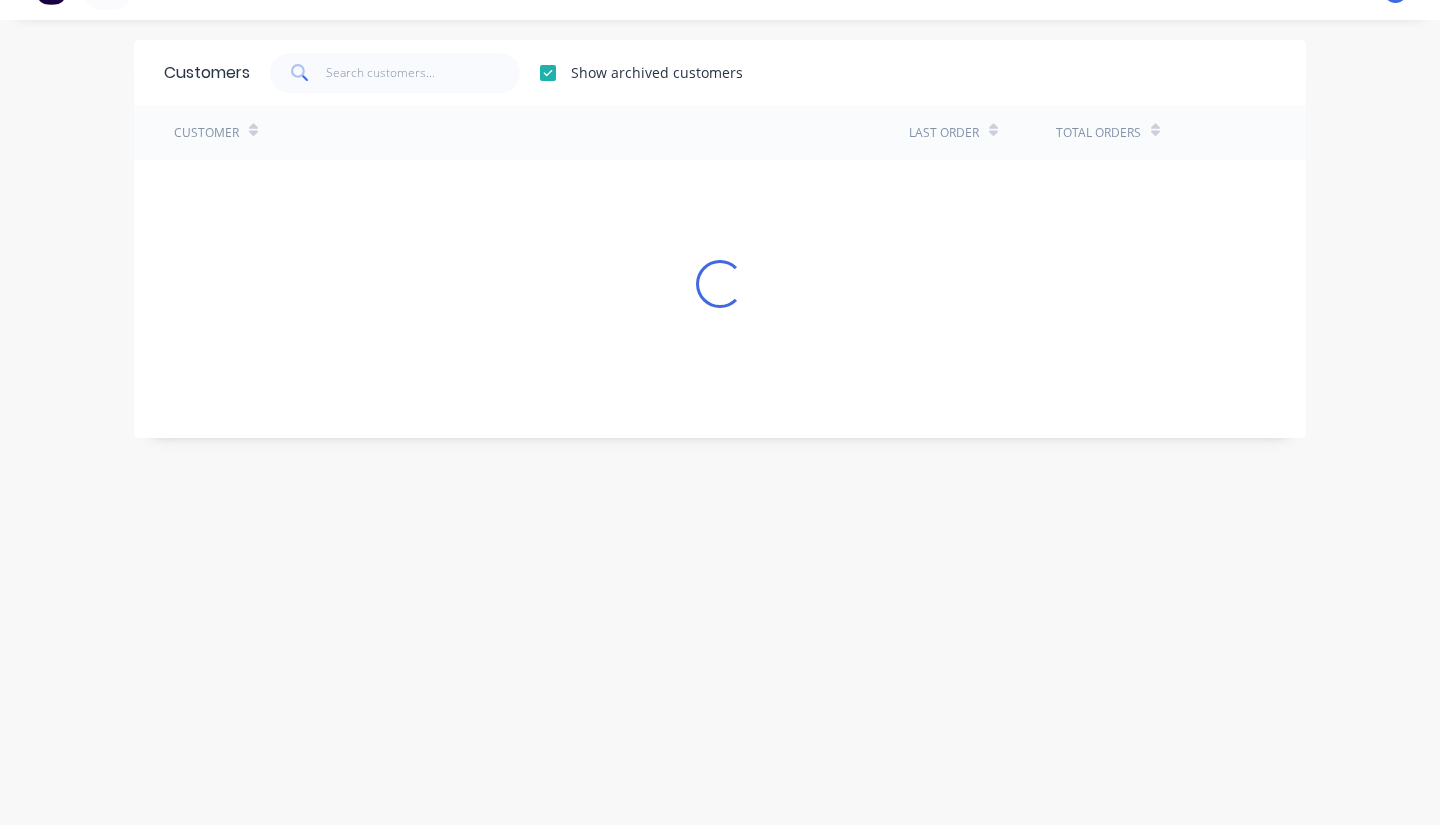 scroll, scrollTop: 44, scrollLeft: 0, axis: vertical 